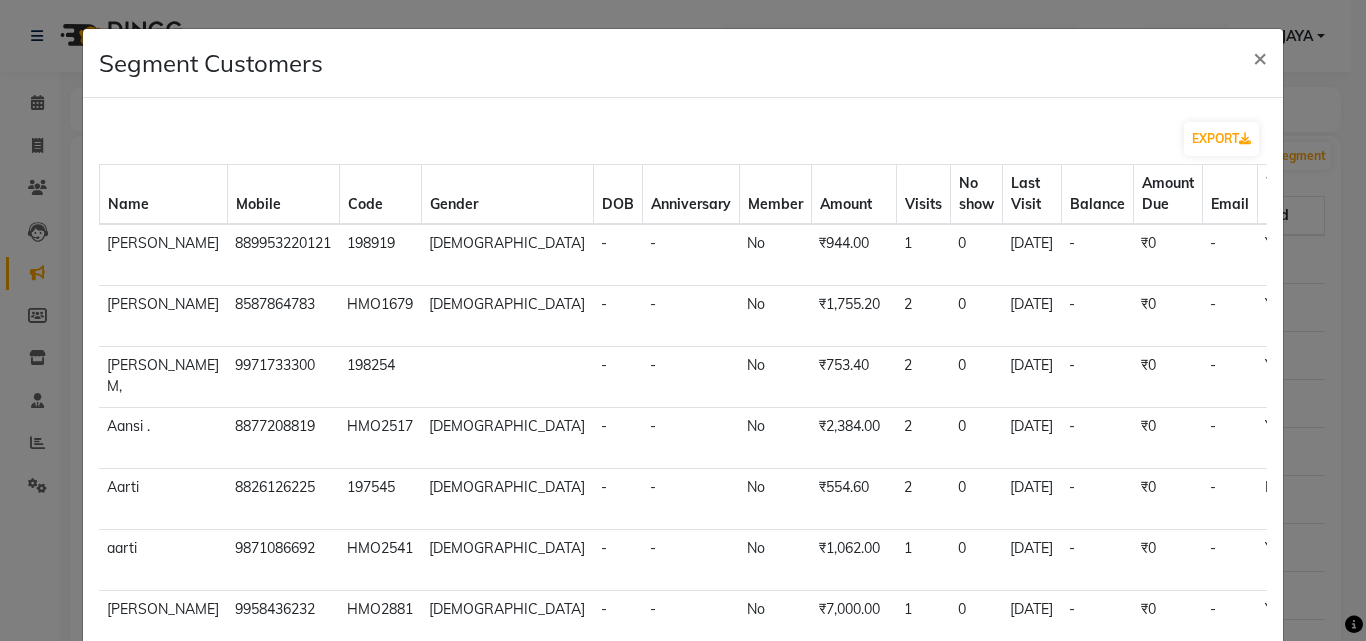 scroll, scrollTop: 0, scrollLeft: 0, axis: both 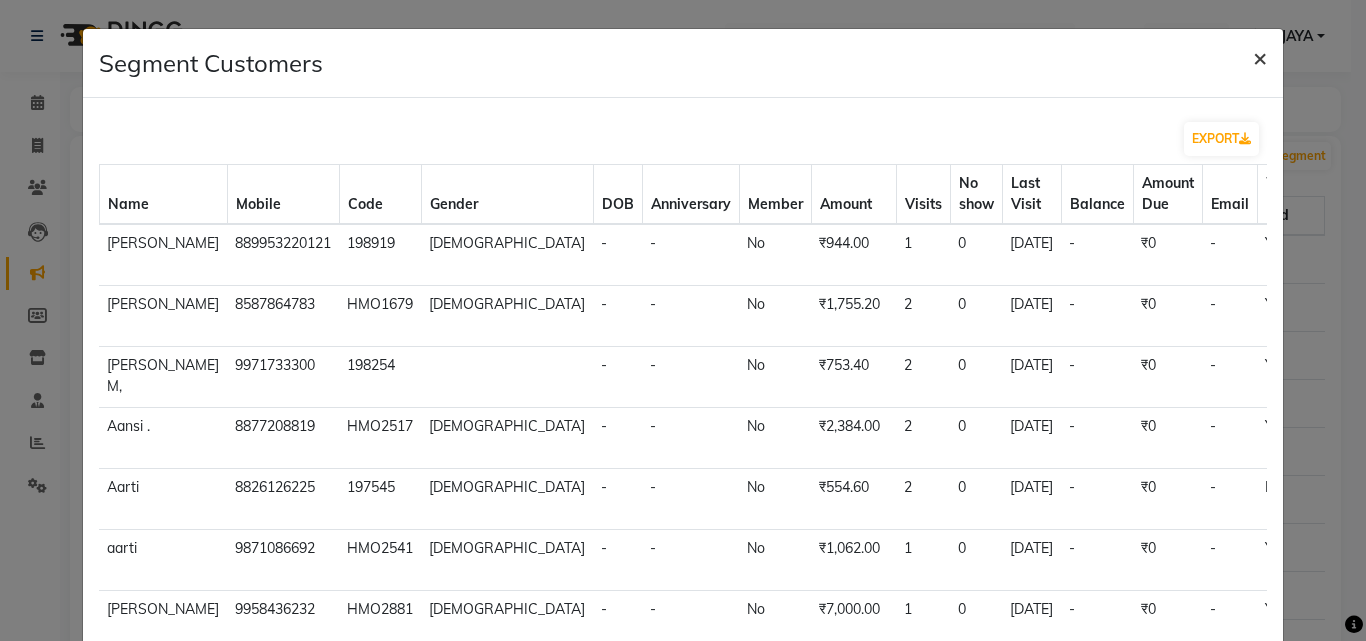 click on "×" 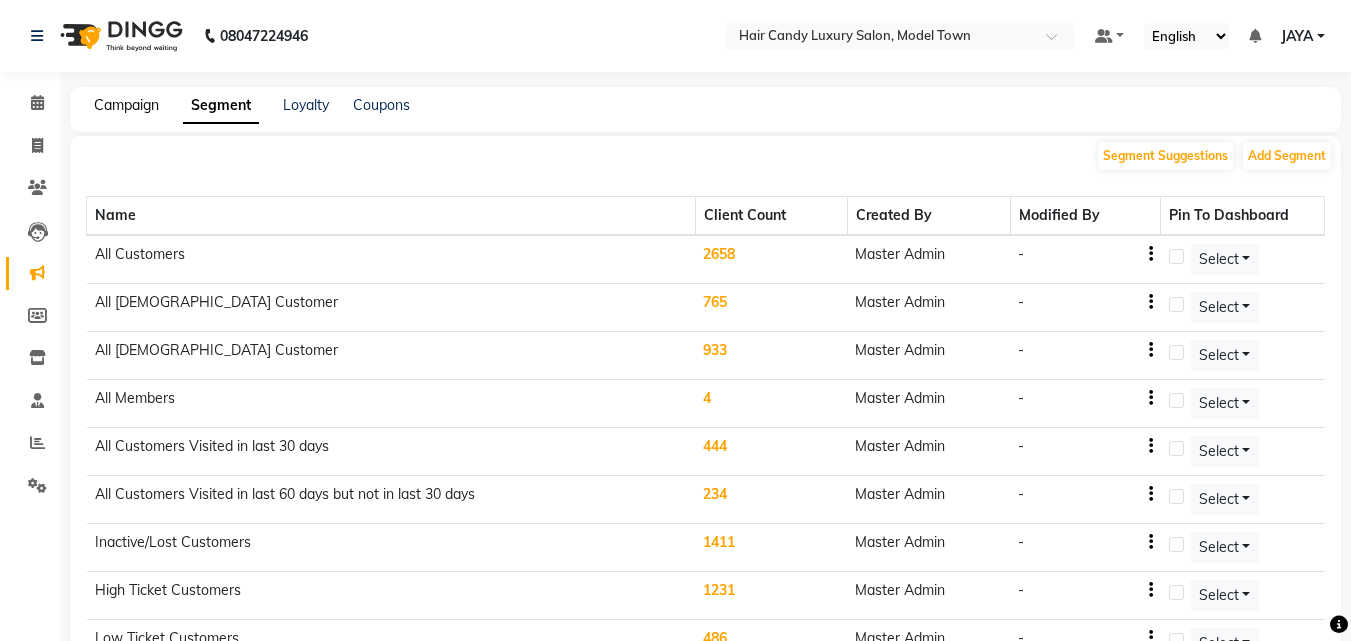click on "Campaign" 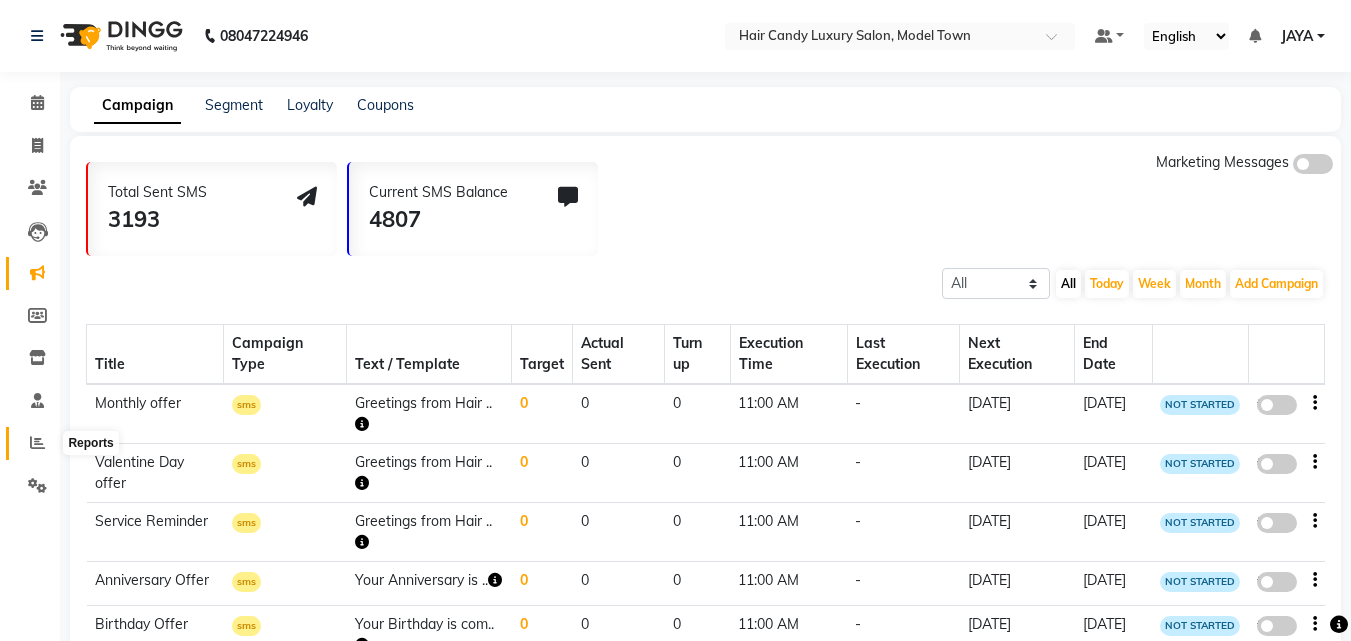 click 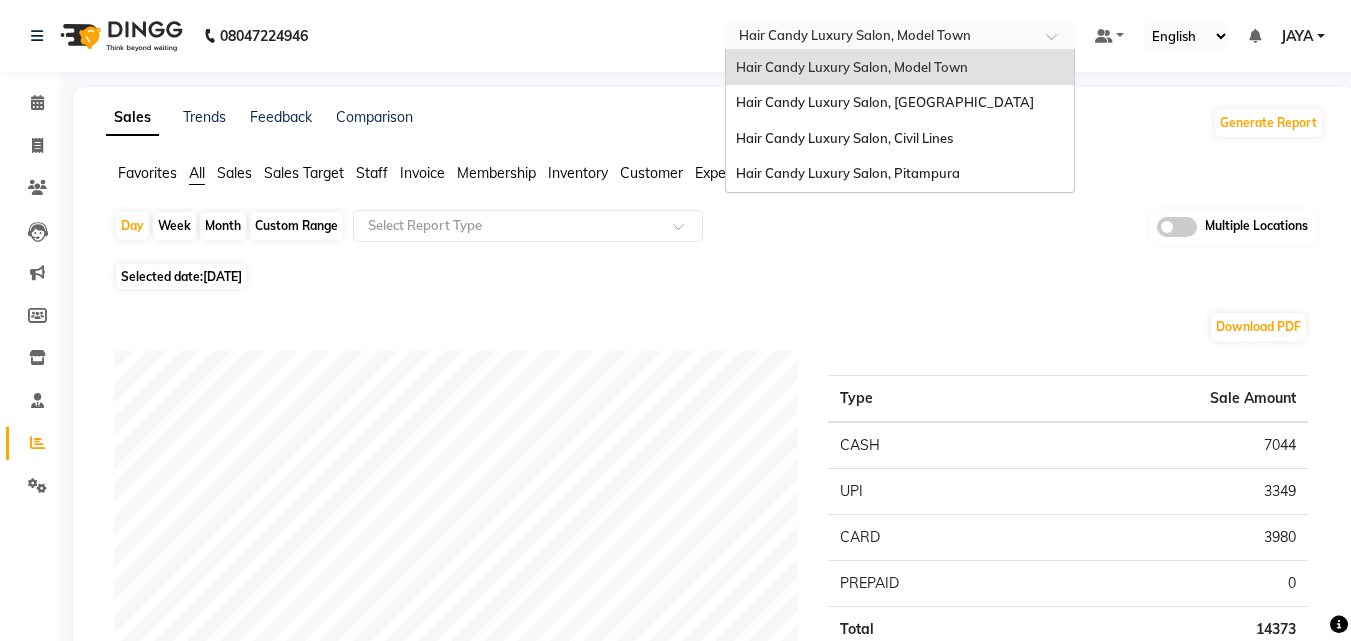 click at bounding box center (1058, 42) 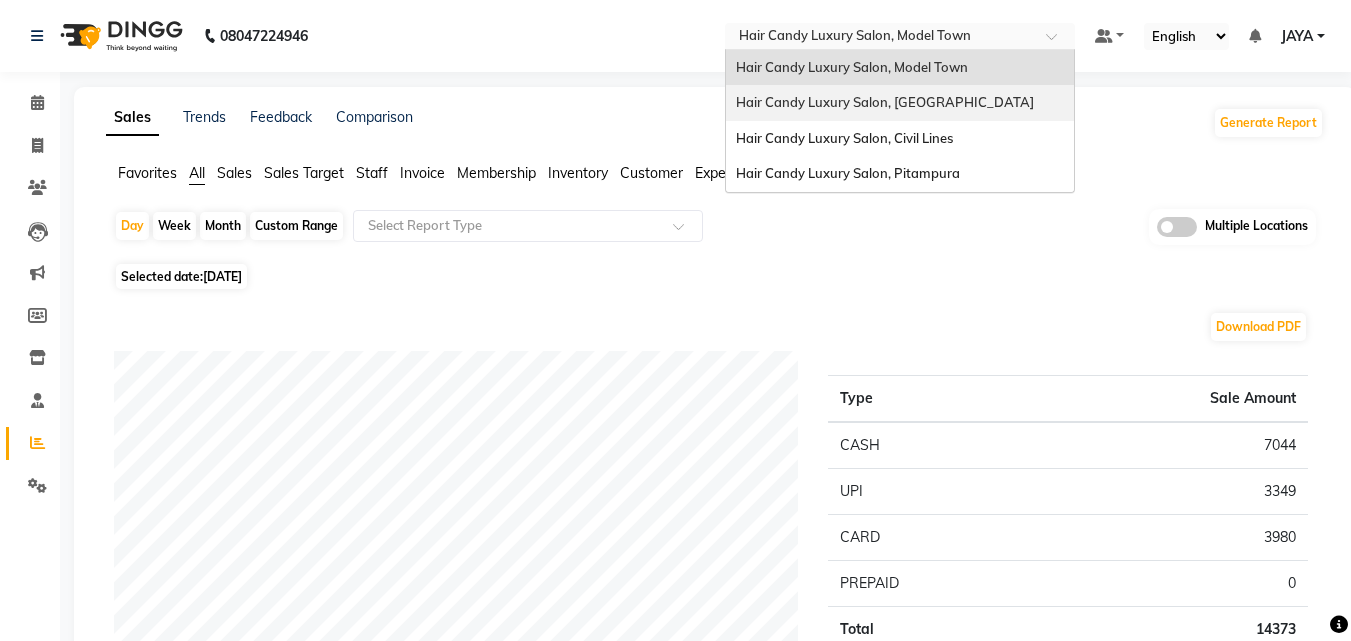 click on "Hair Candy Luxury Salon, [GEOGRAPHIC_DATA]" at bounding box center [885, 102] 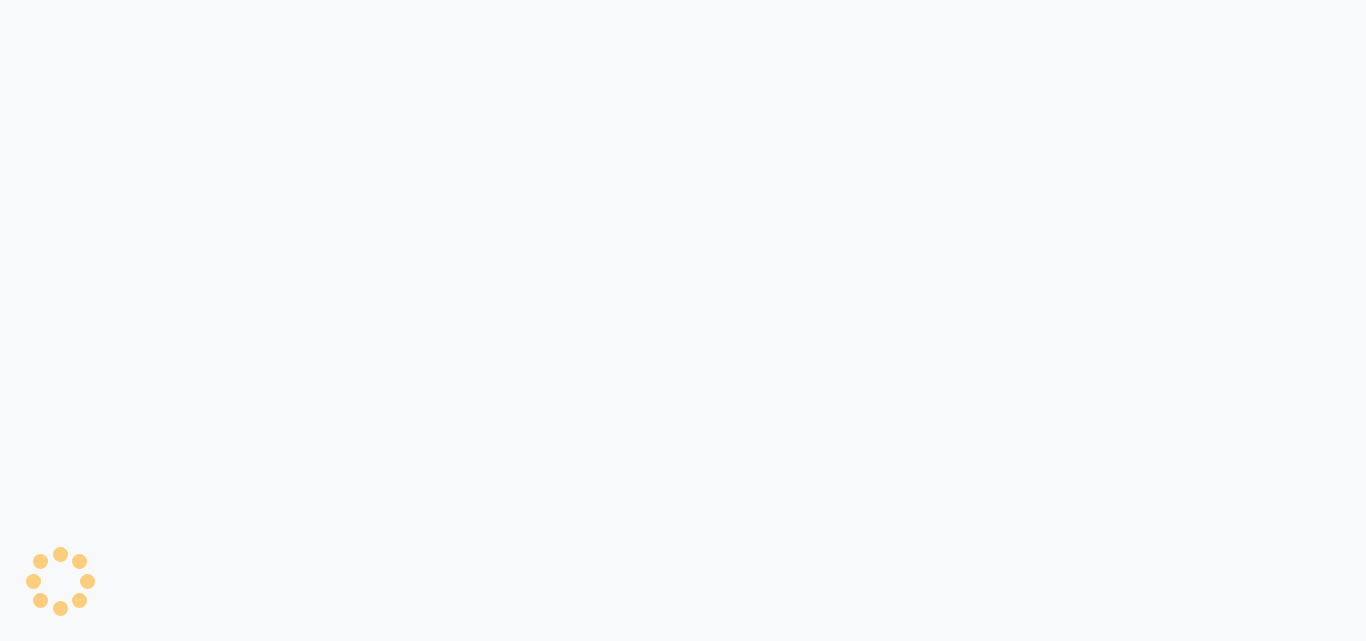 scroll, scrollTop: 0, scrollLeft: 0, axis: both 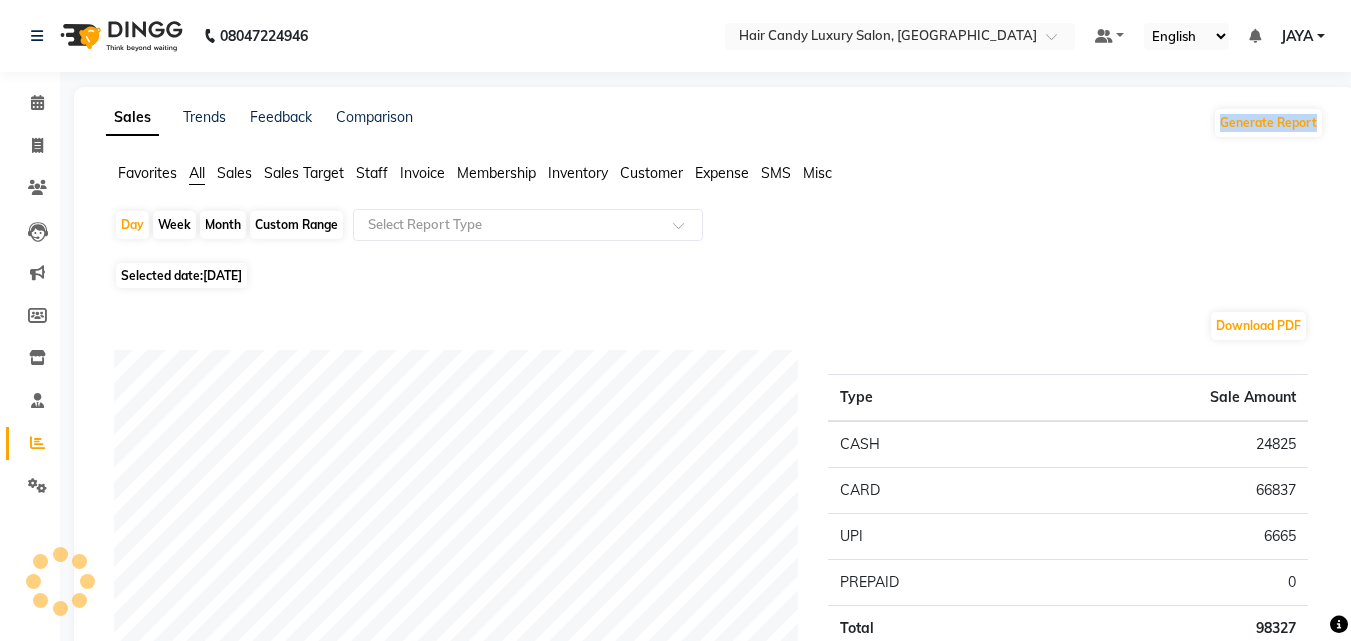 drag, startPoint x: 0, startPoint y: 0, endPoint x: 1365, endPoint y: 130, distance: 1371.1765 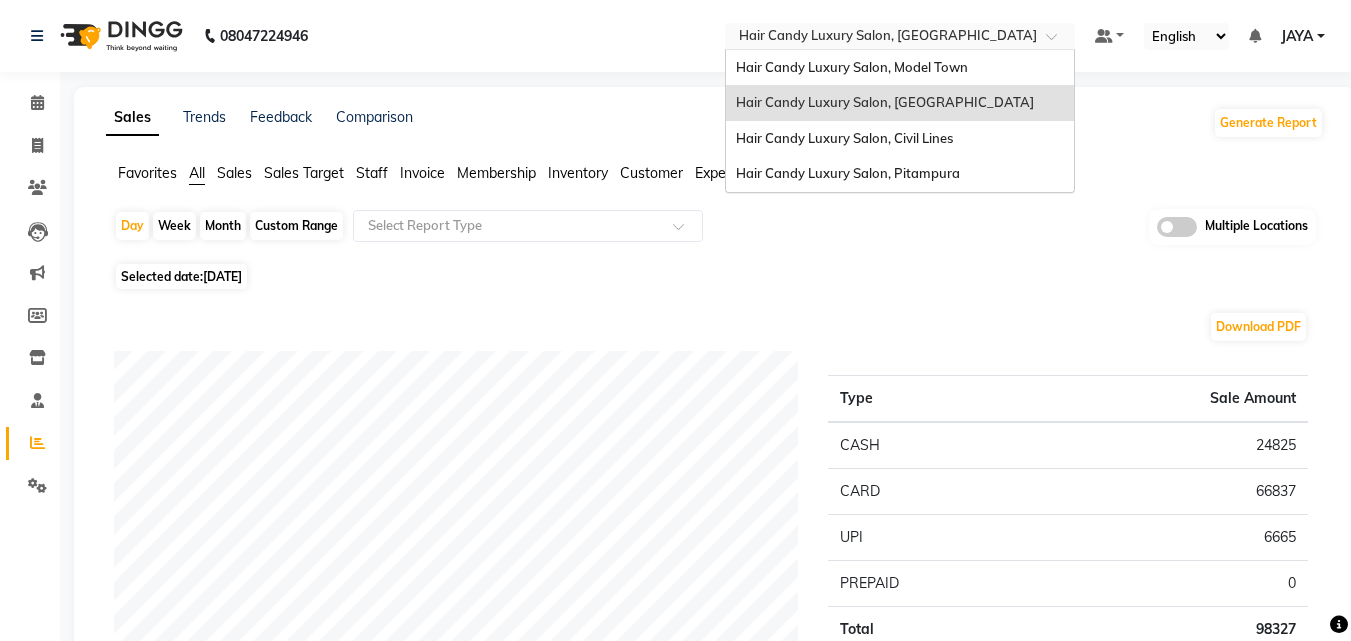 click at bounding box center (900, 38) 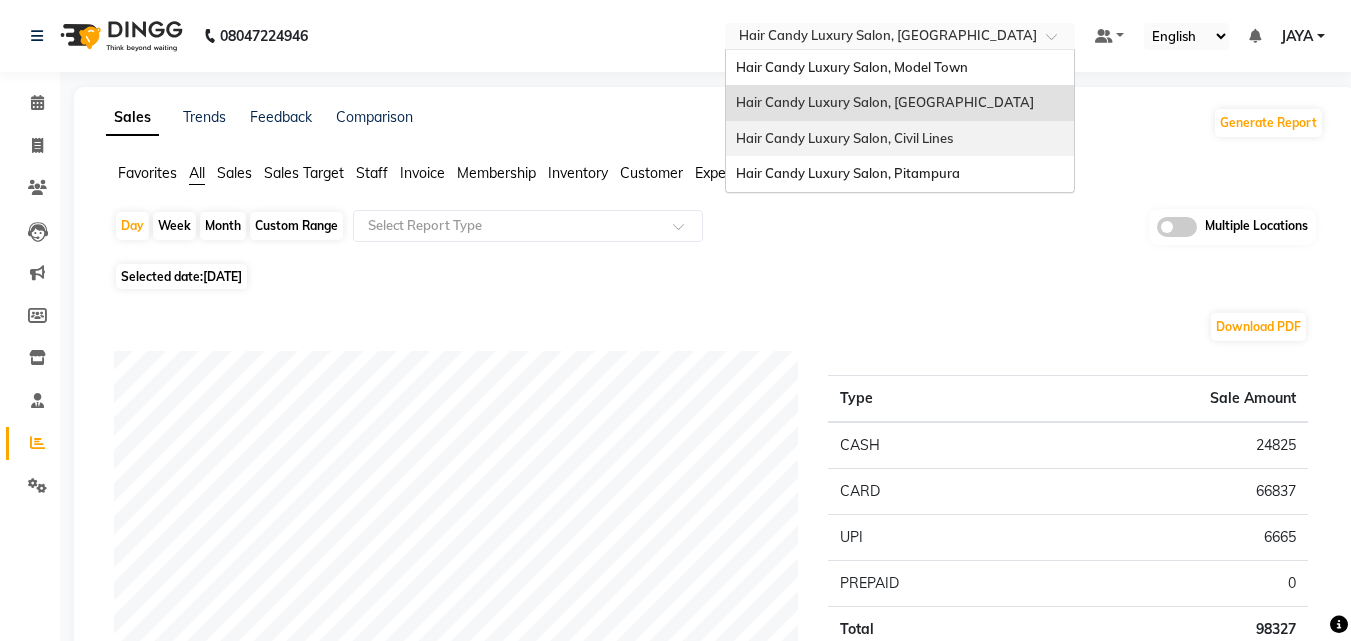 click on "Hair Candy Luxury Salon, Civil Lines" at bounding box center [900, 139] 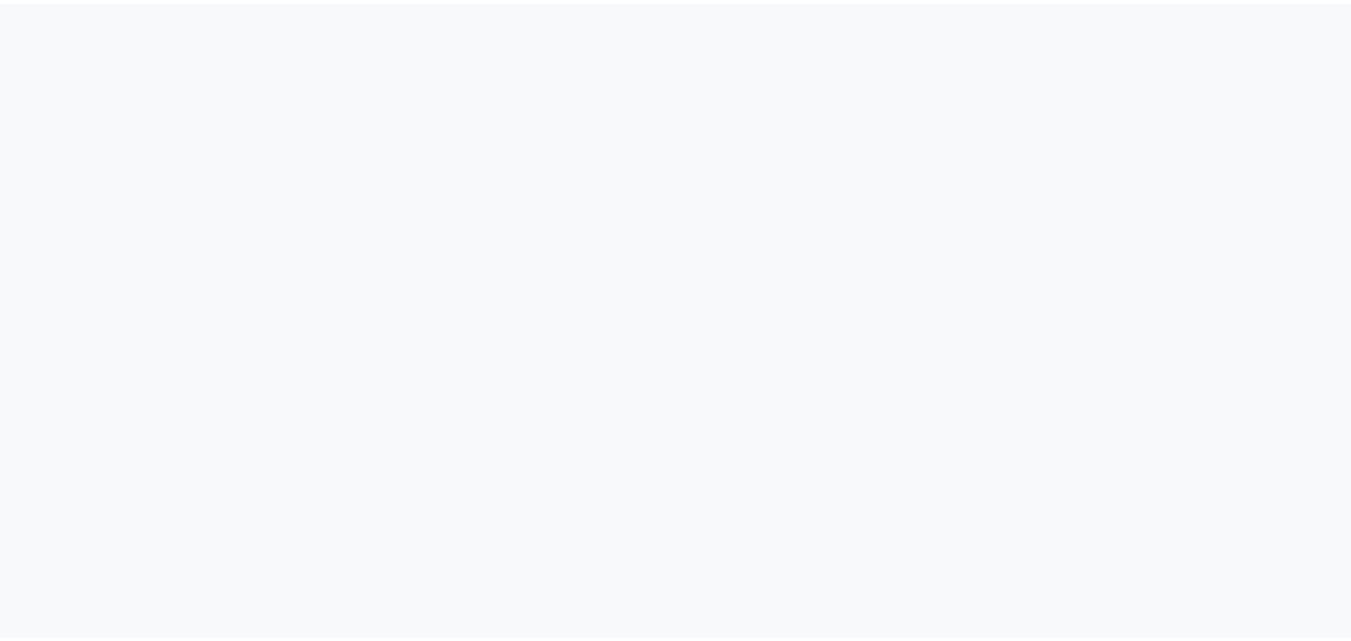 scroll, scrollTop: 0, scrollLeft: 0, axis: both 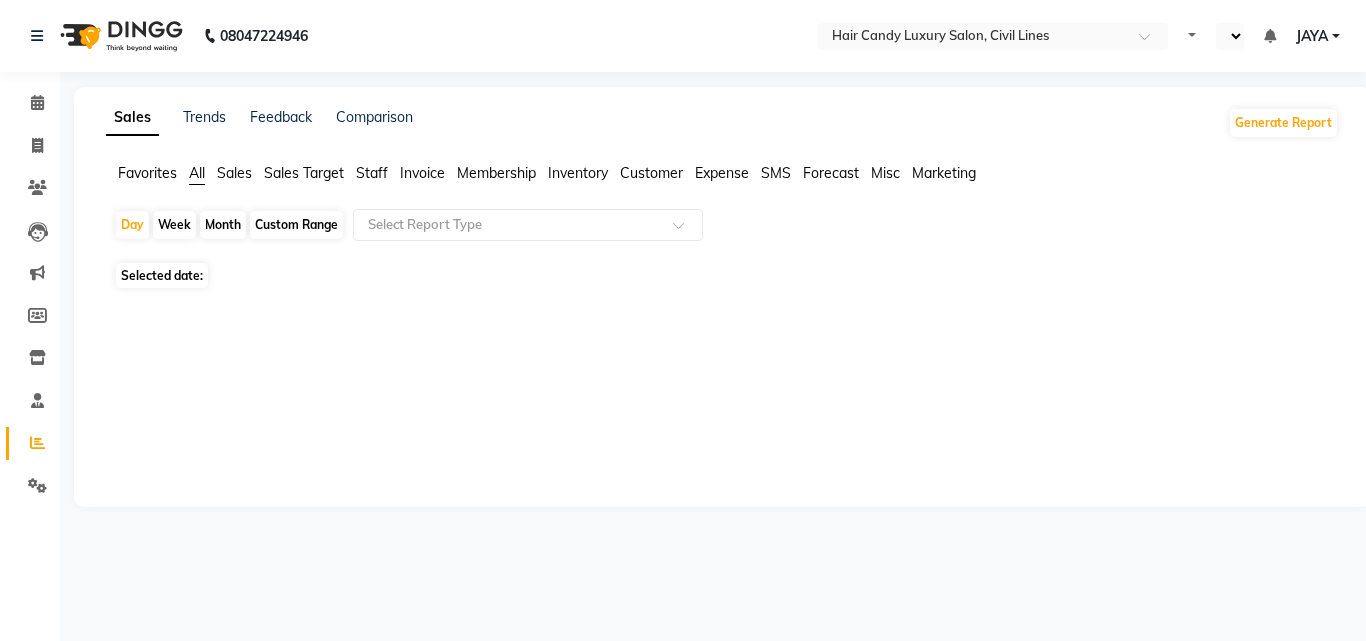 select on "en" 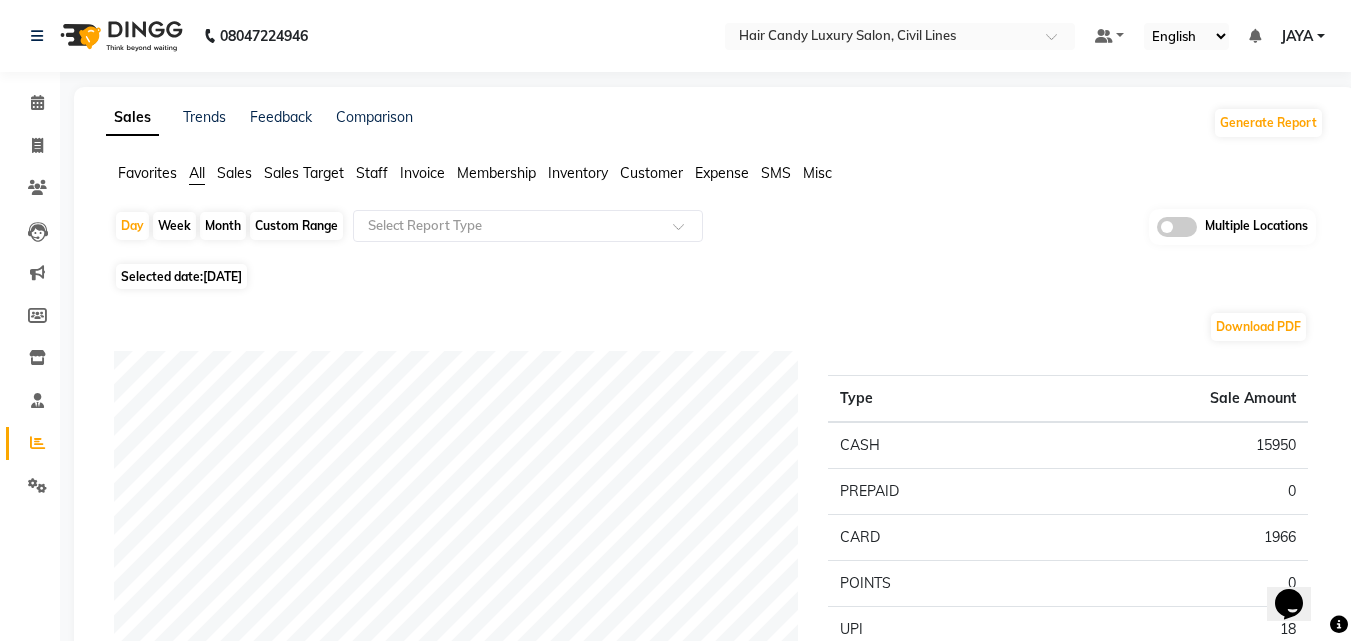scroll, scrollTop: 0, scrollLeft: 0, axis: both 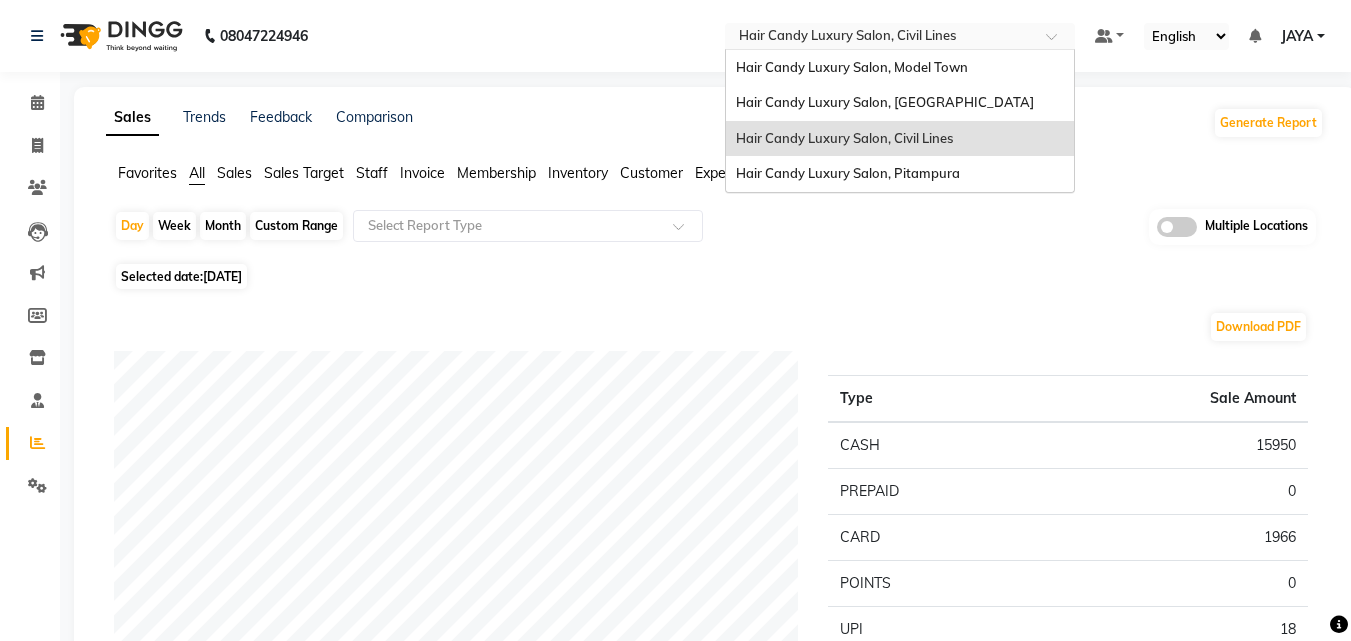 click at bounding box center (1058, 42) 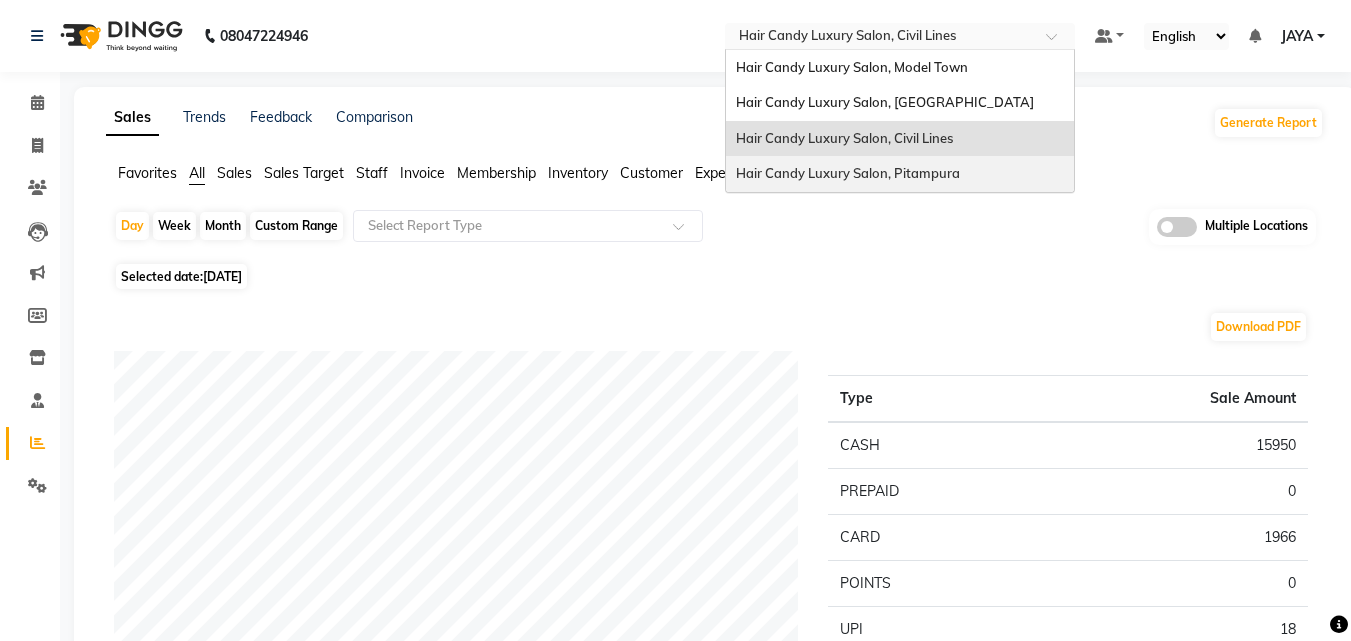 click on "Hair Candy Luxury Salon, Pitampura" at bounding box center (900, 174) 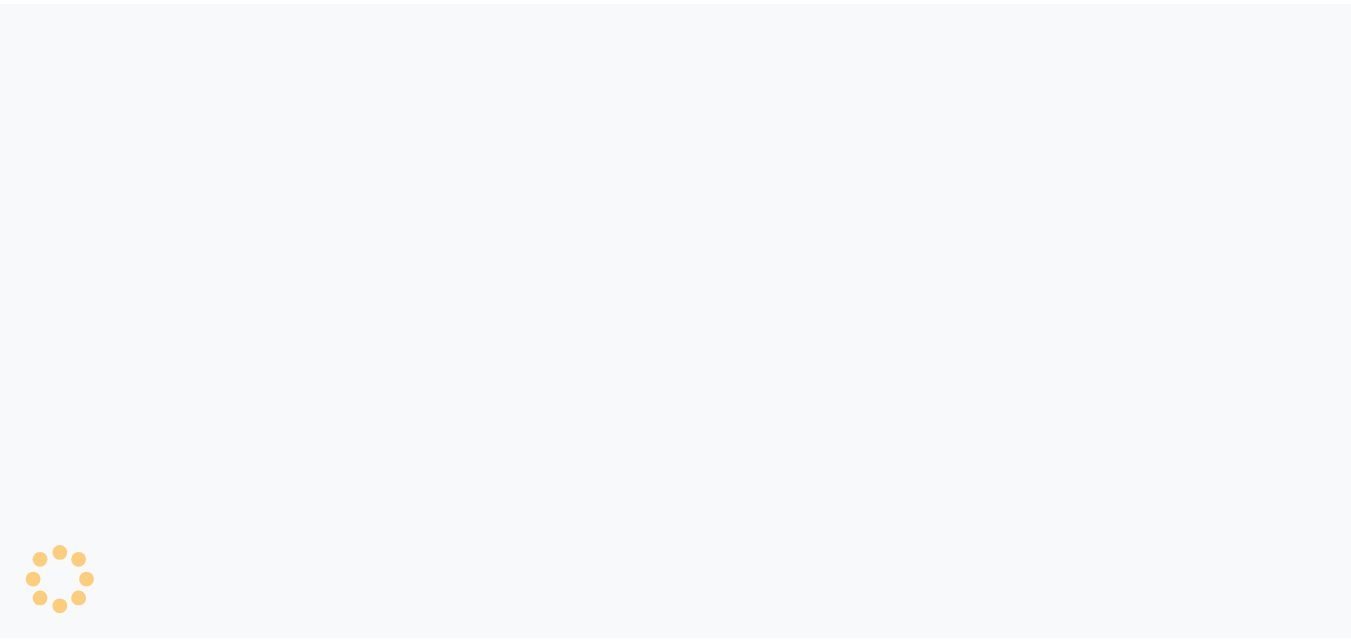scroll, scrollTop: 0, scrollLeft: 0, axis: both 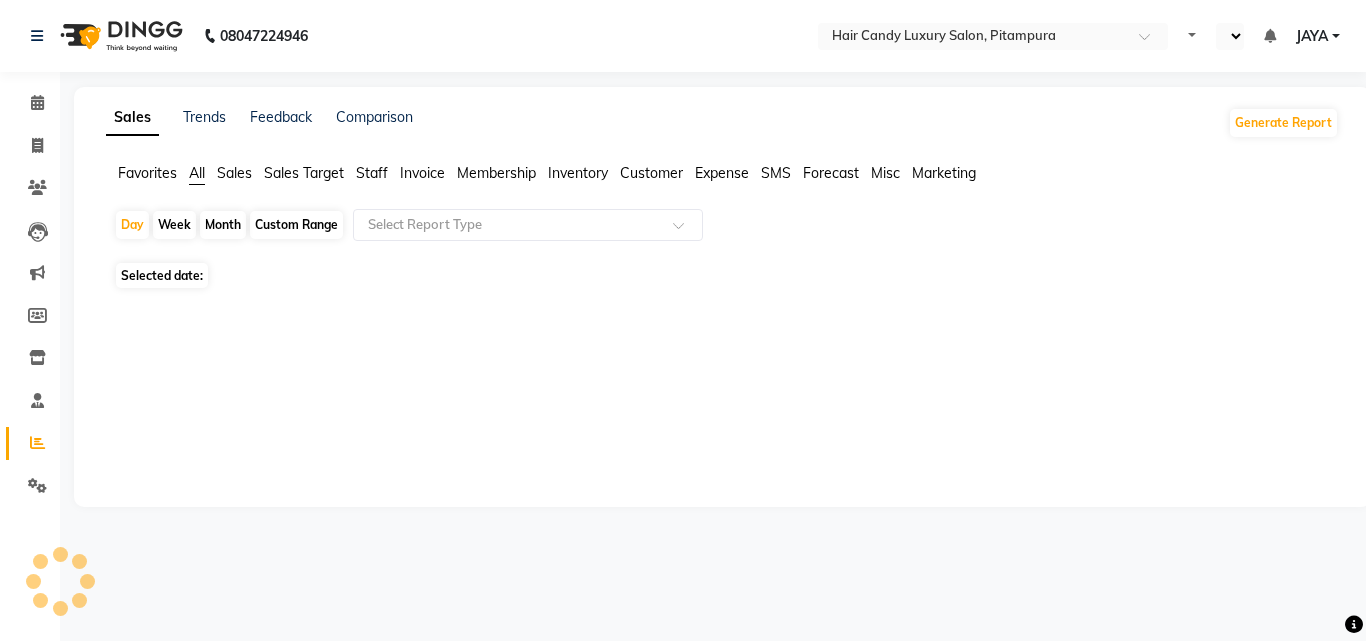 select on "en" 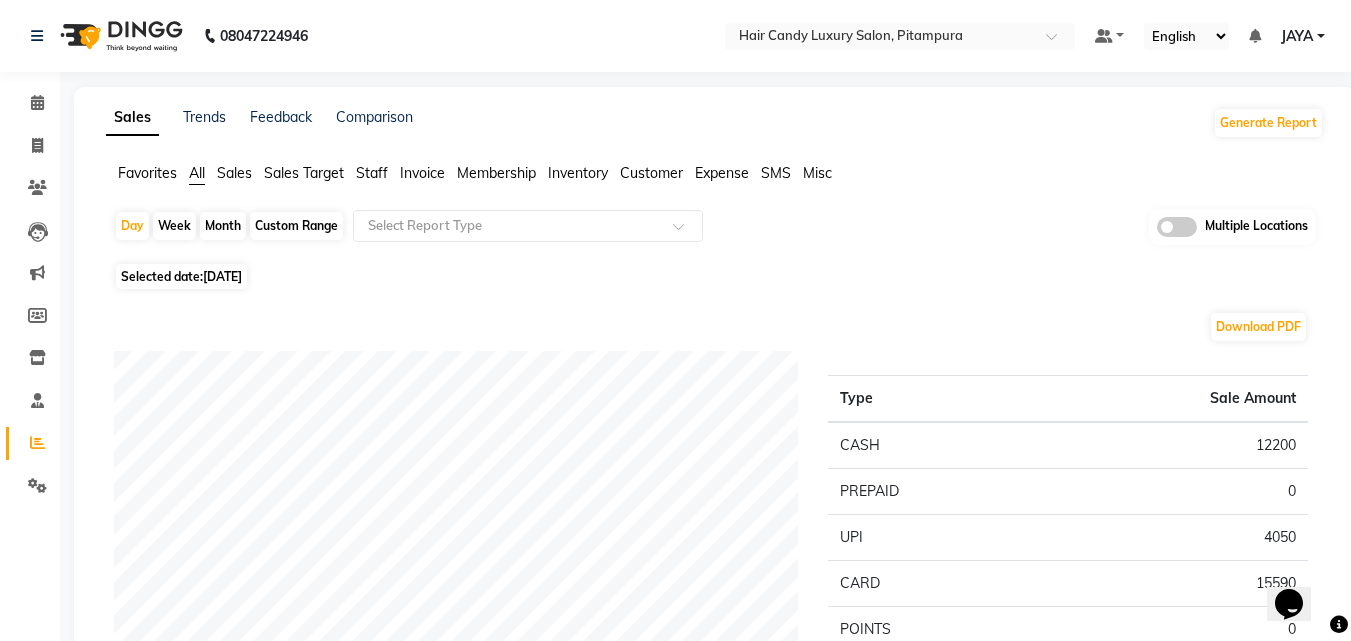 scroll, scrollTop: 0, scrollLeft: 0, axis: both 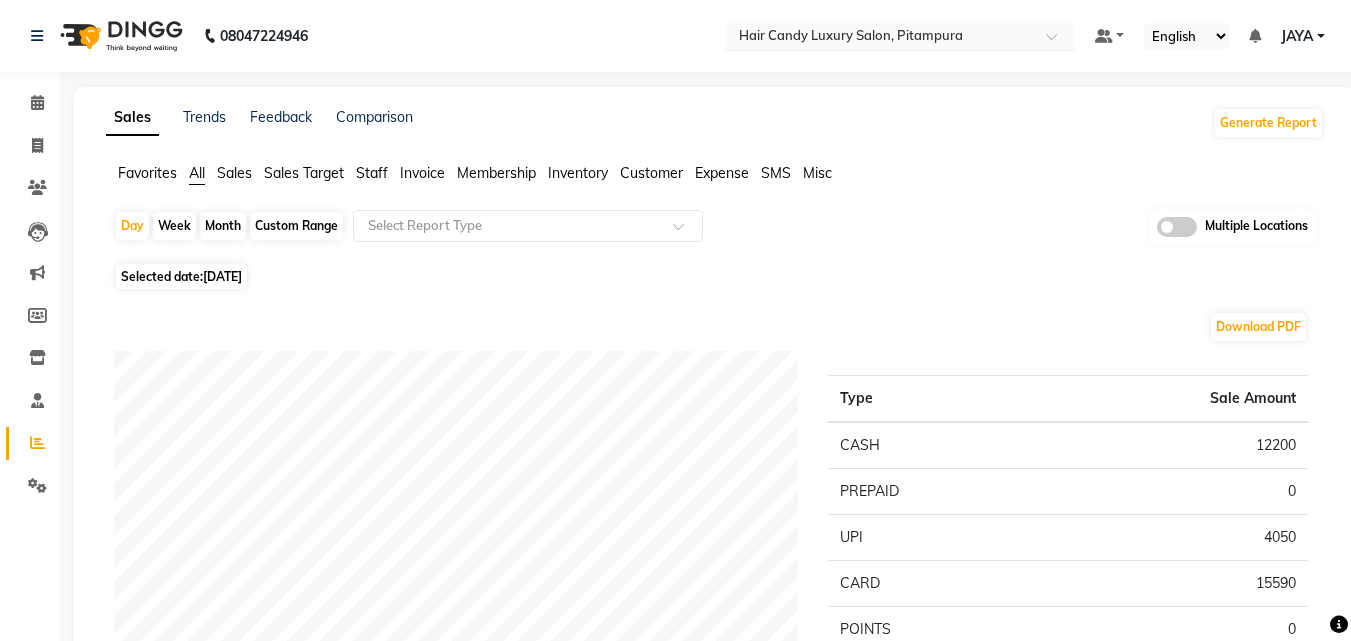 click at bounding box center [900, 38] 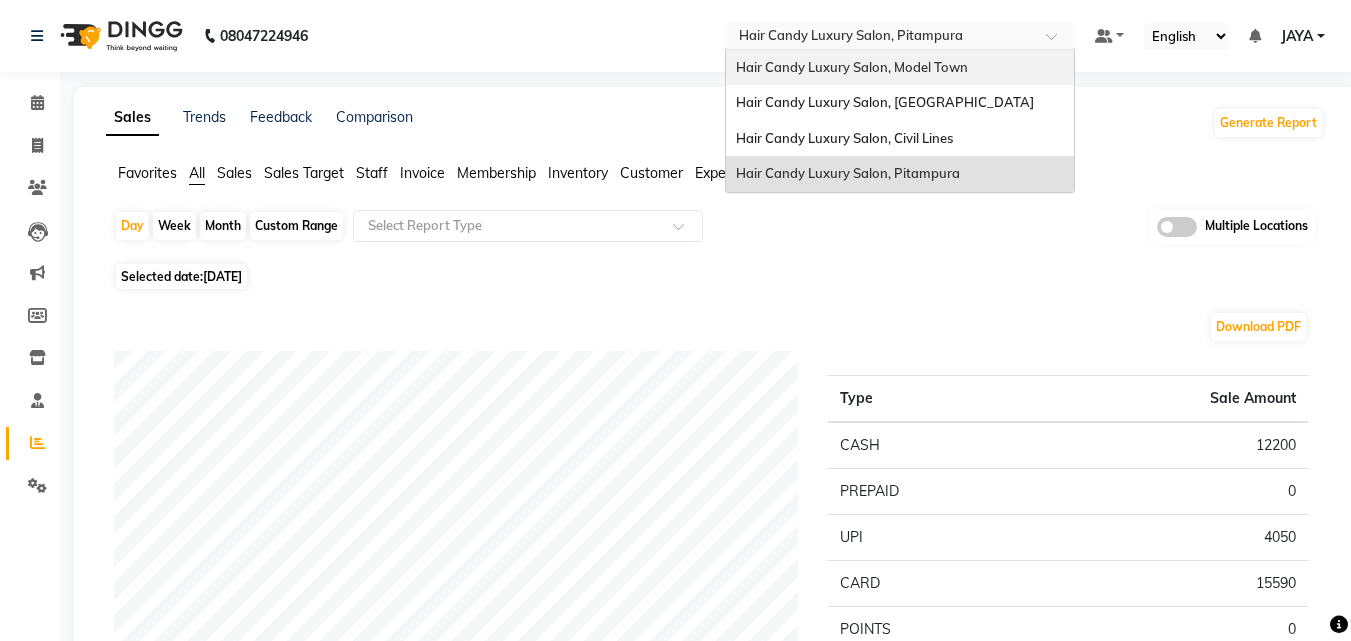click on "Hair Candy Luxury Salon, Model Town" at bounding box center (900, 68) 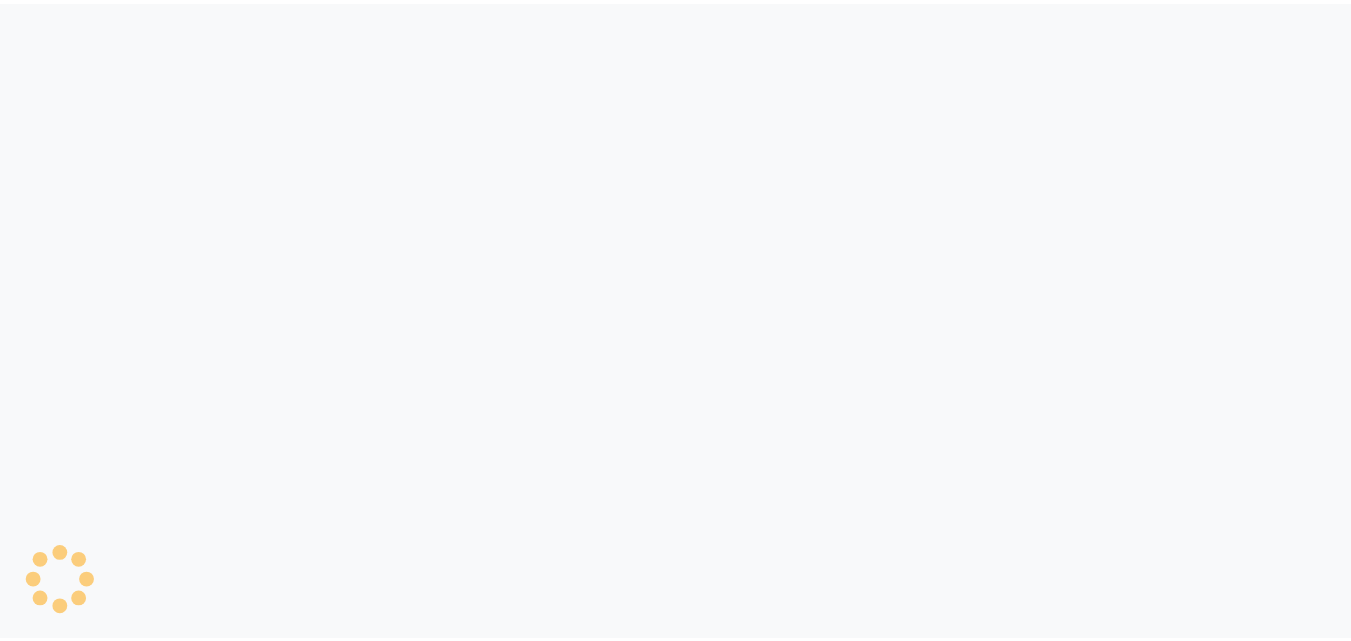 scroll, scrollTop: 0, scrollLeft: 0, axis: both 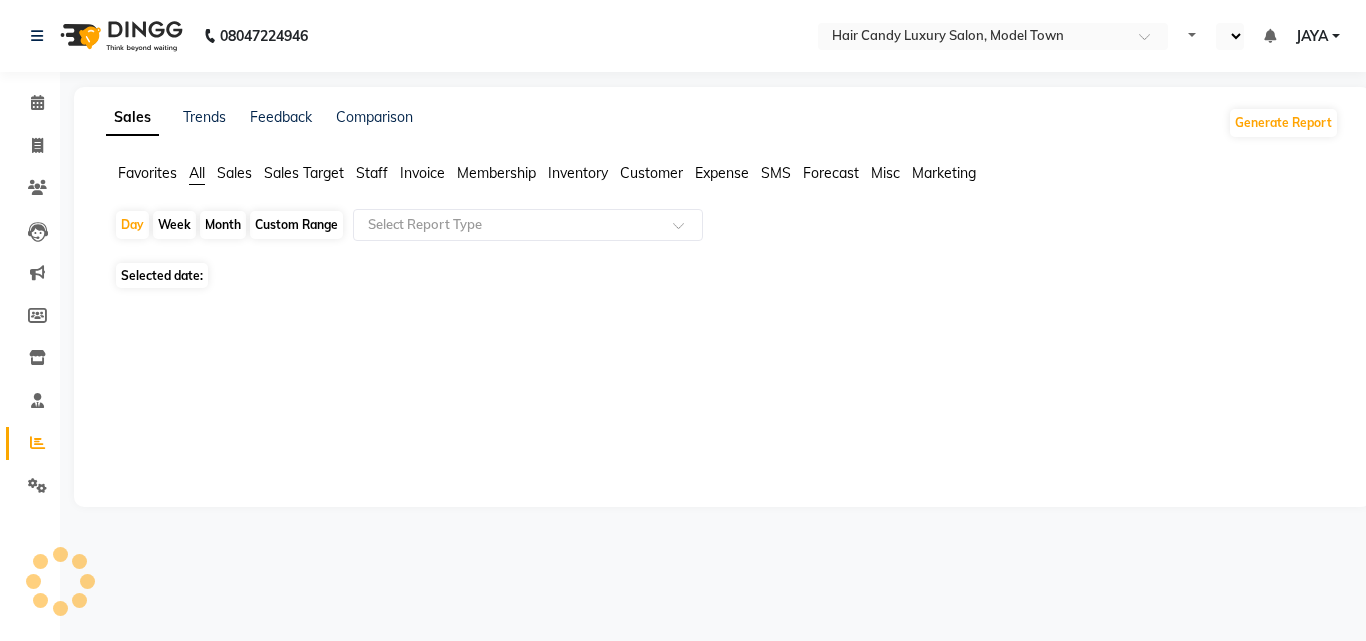 select on "en" 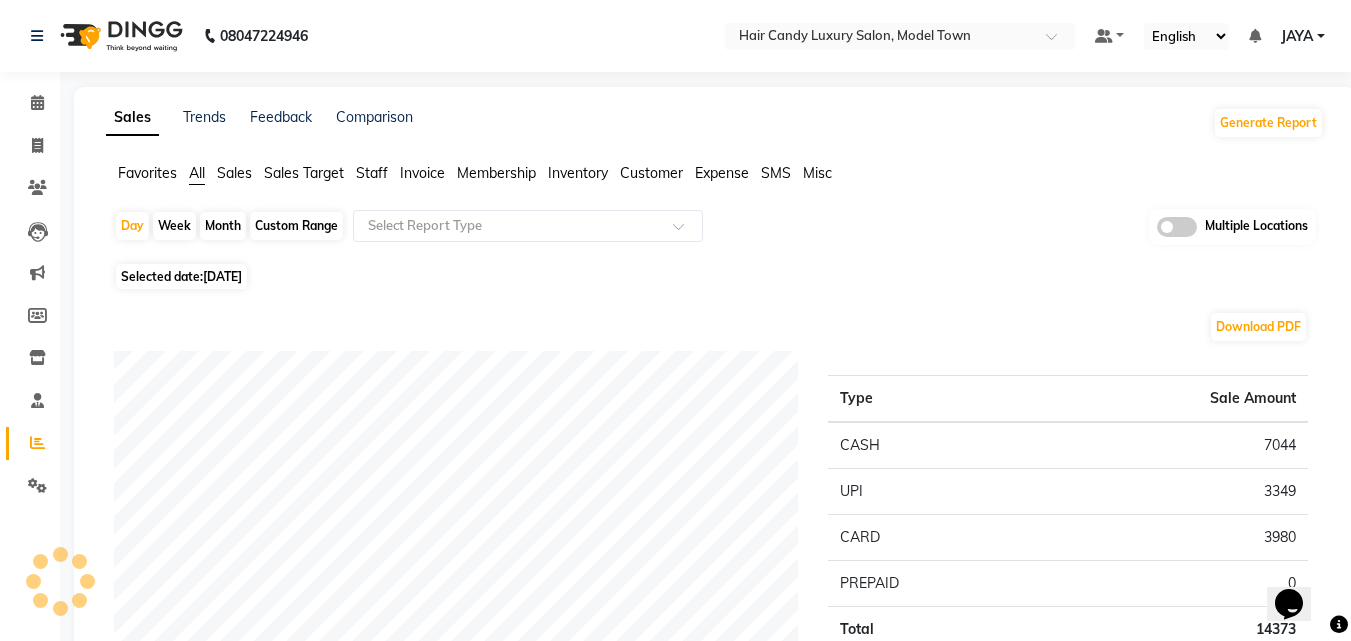 scroll, scrollTop: 0, scrollLeft: 0, axis: both 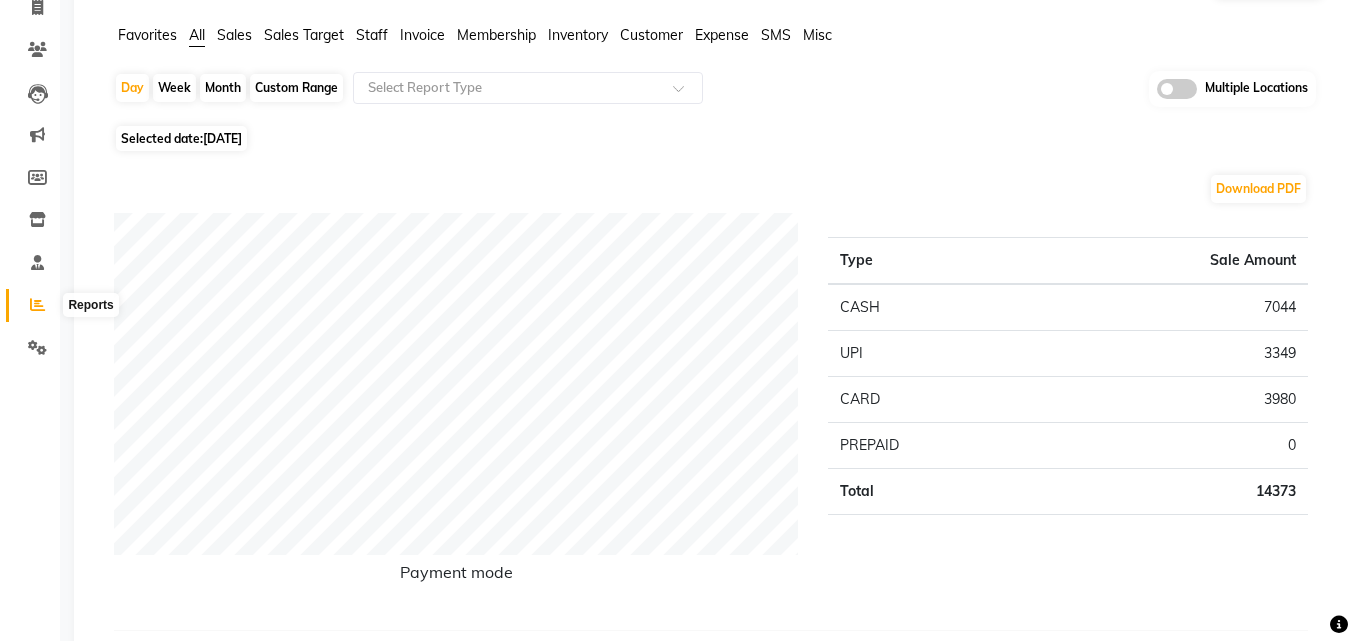 click 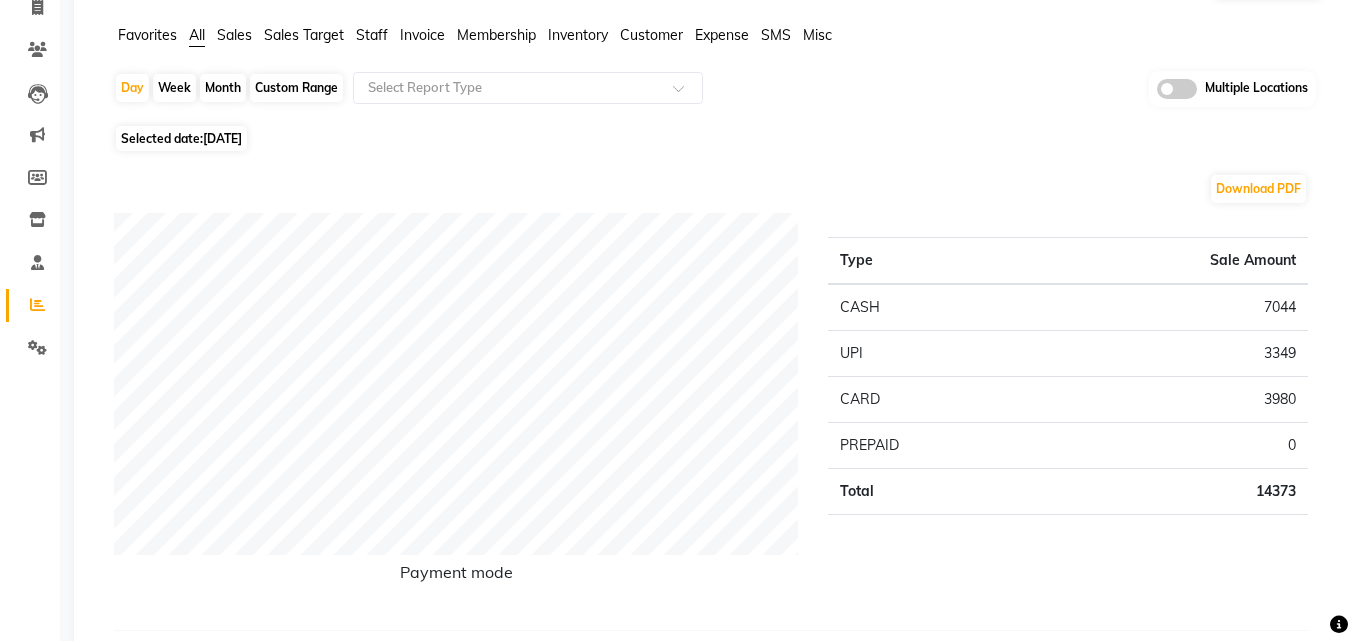 scroll, scrollTop: 0, scrollLeft: 0, axis: both 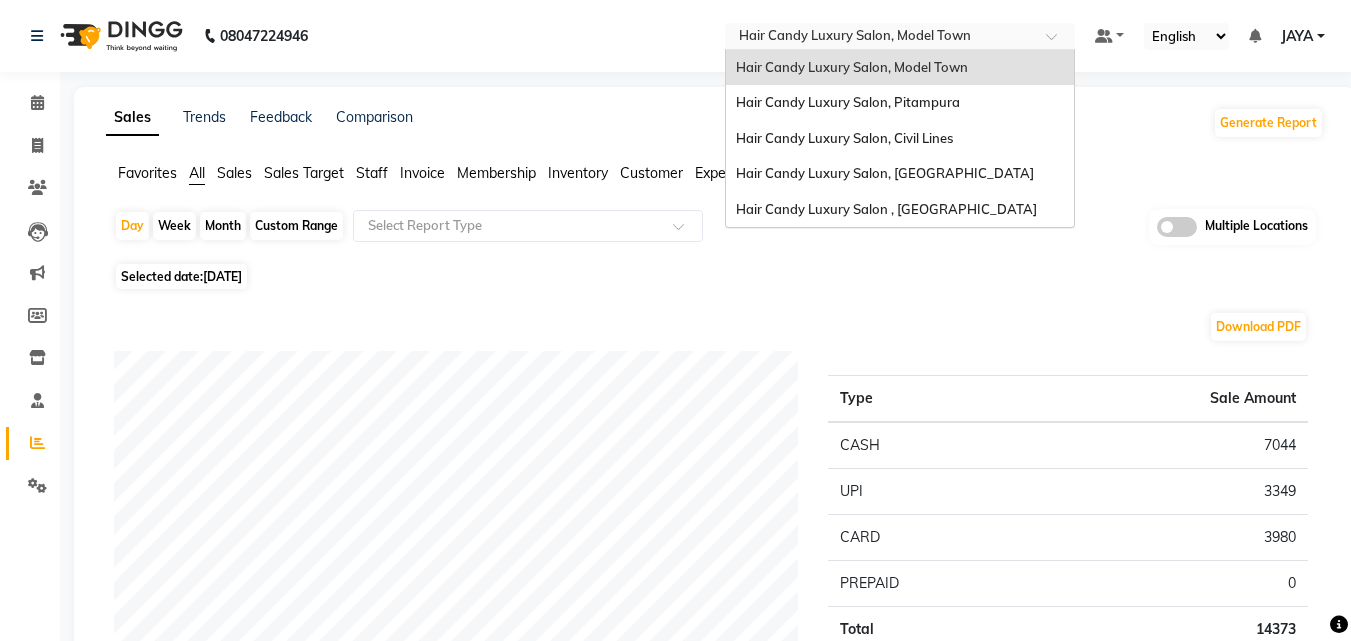 click at bounding box center (900, 38) 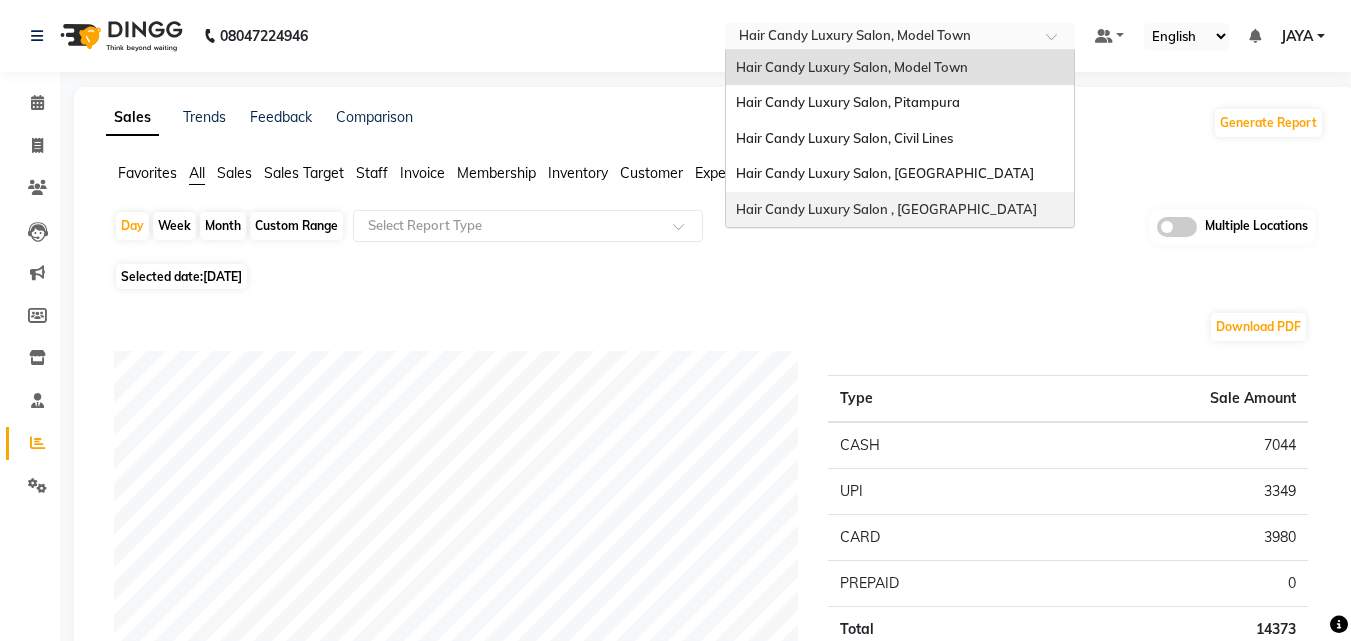 click on "Hair Candy Luxury Salon , [GEOGRAPHIC_DATA]" at bounding box center (886, 209) 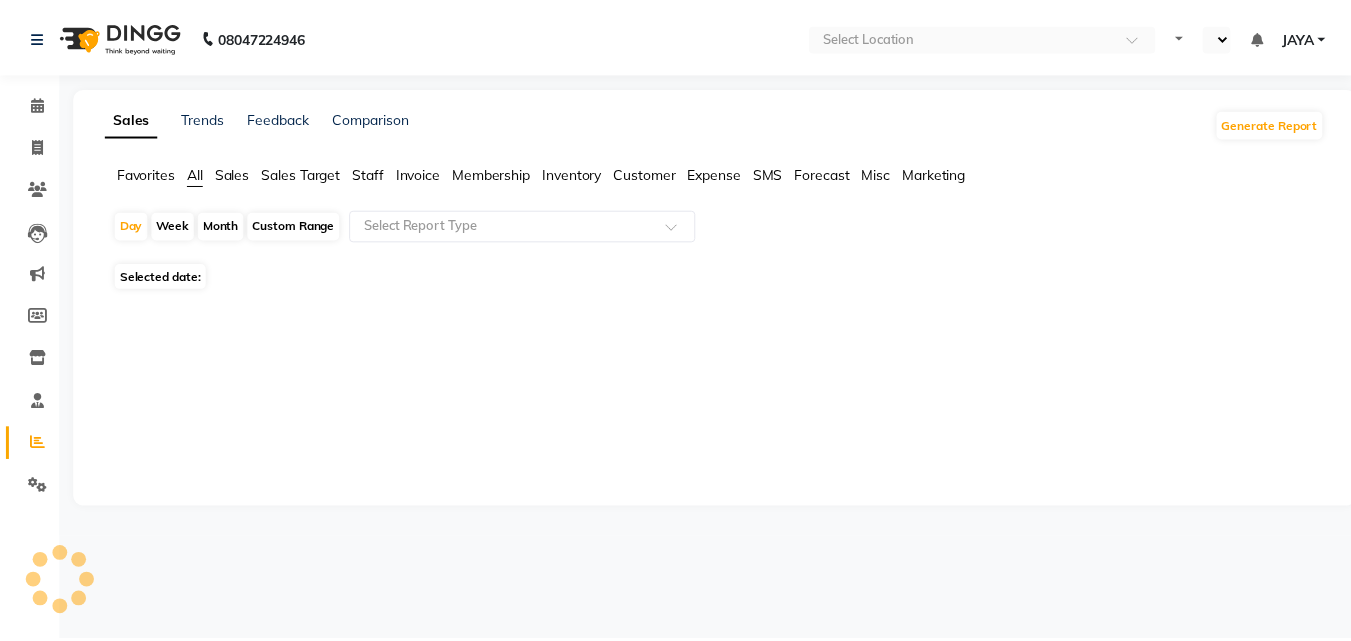 scroll, scrollTop: 0, scrollLeft: 0, axis: both 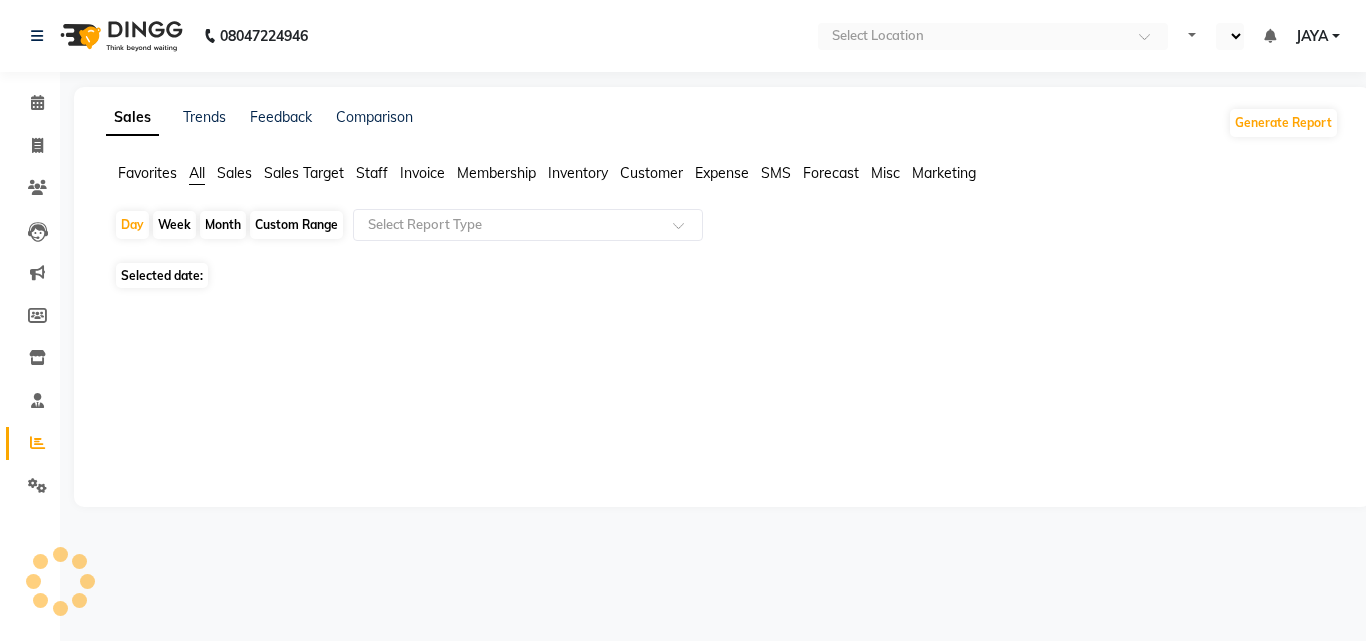 select on "en" 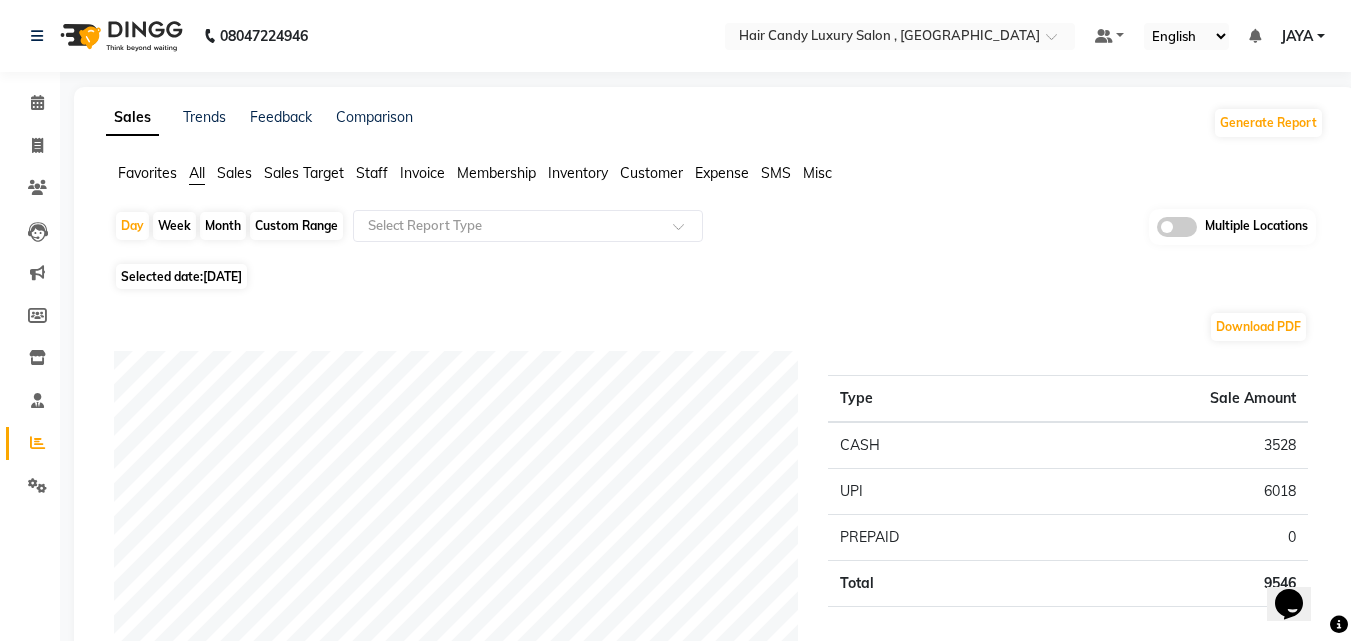 scroll, scrollTop: 0, scrollLeft: 0, axis: both 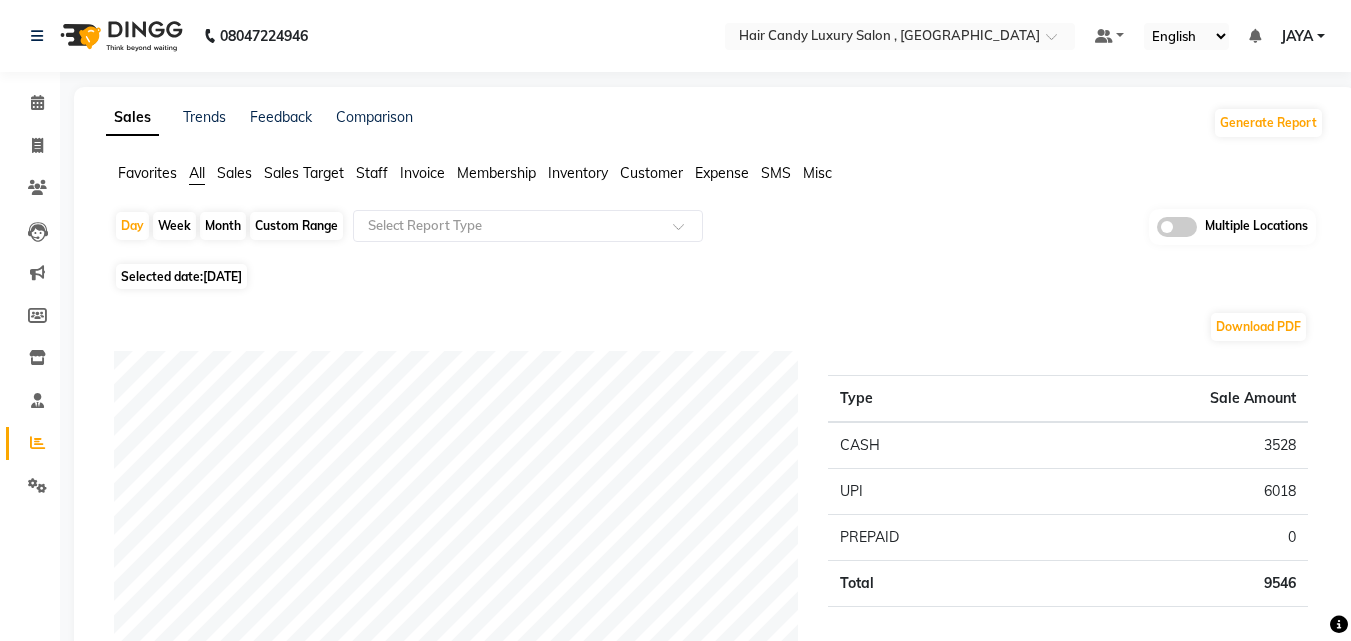 click on "Sales" 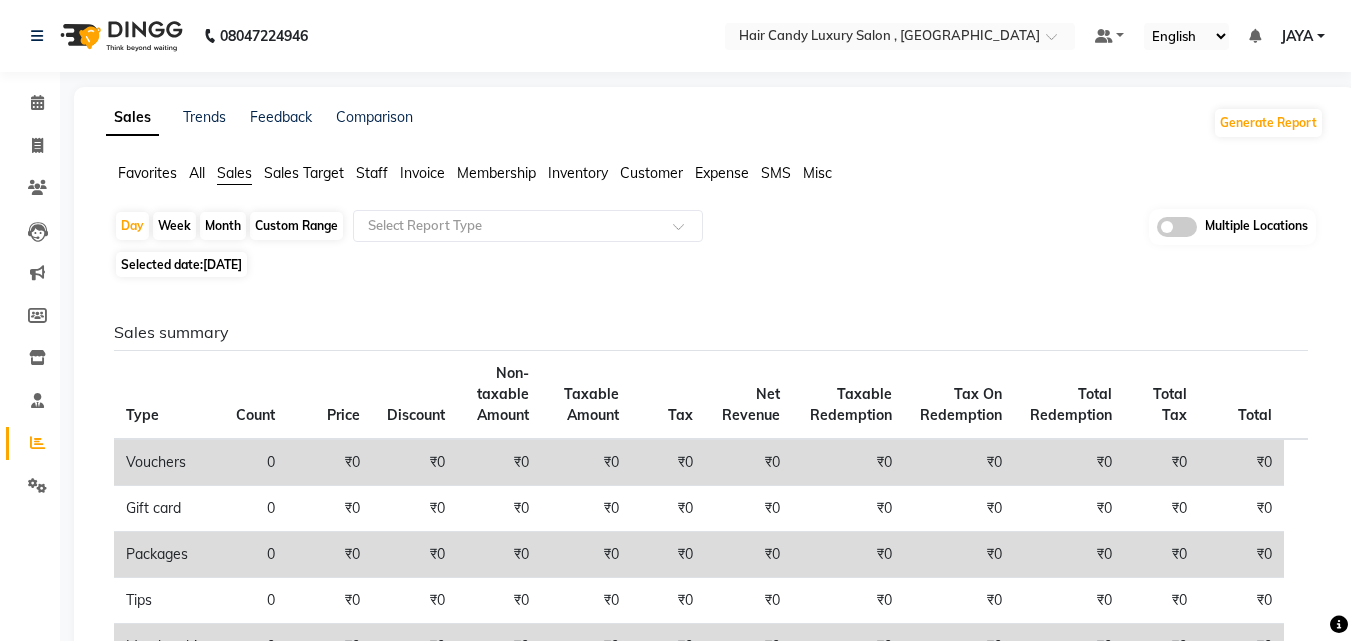 click on "Invoice" 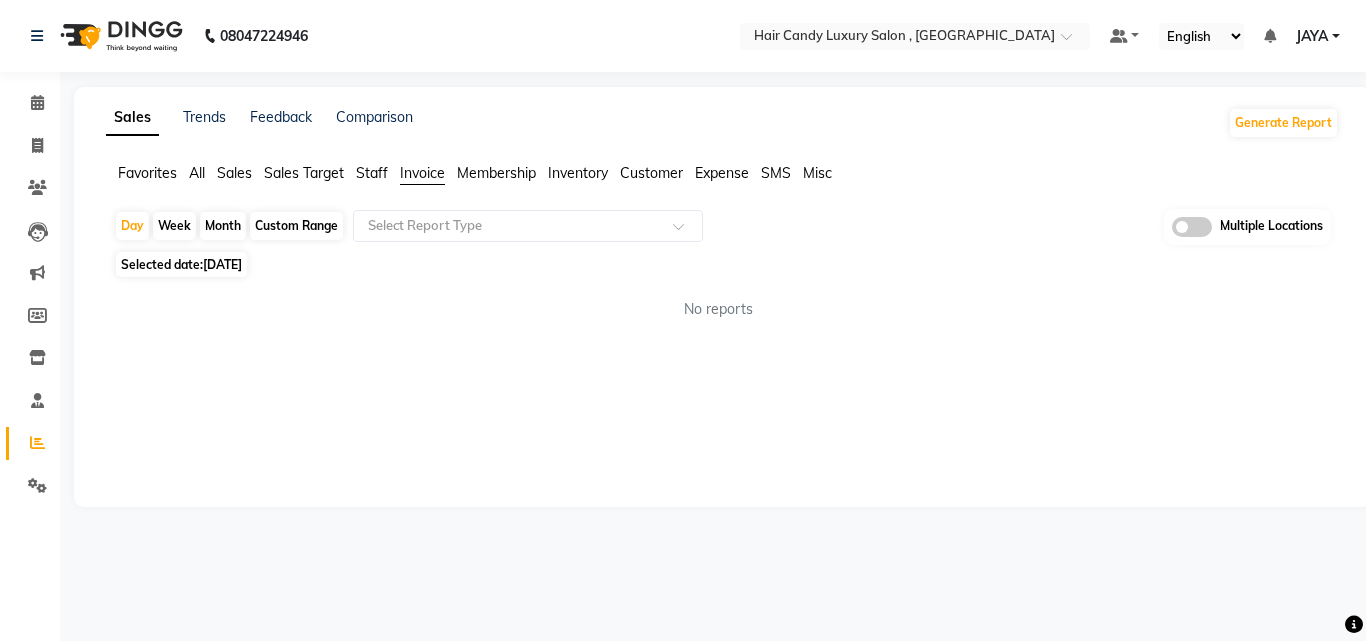click on "Membership" 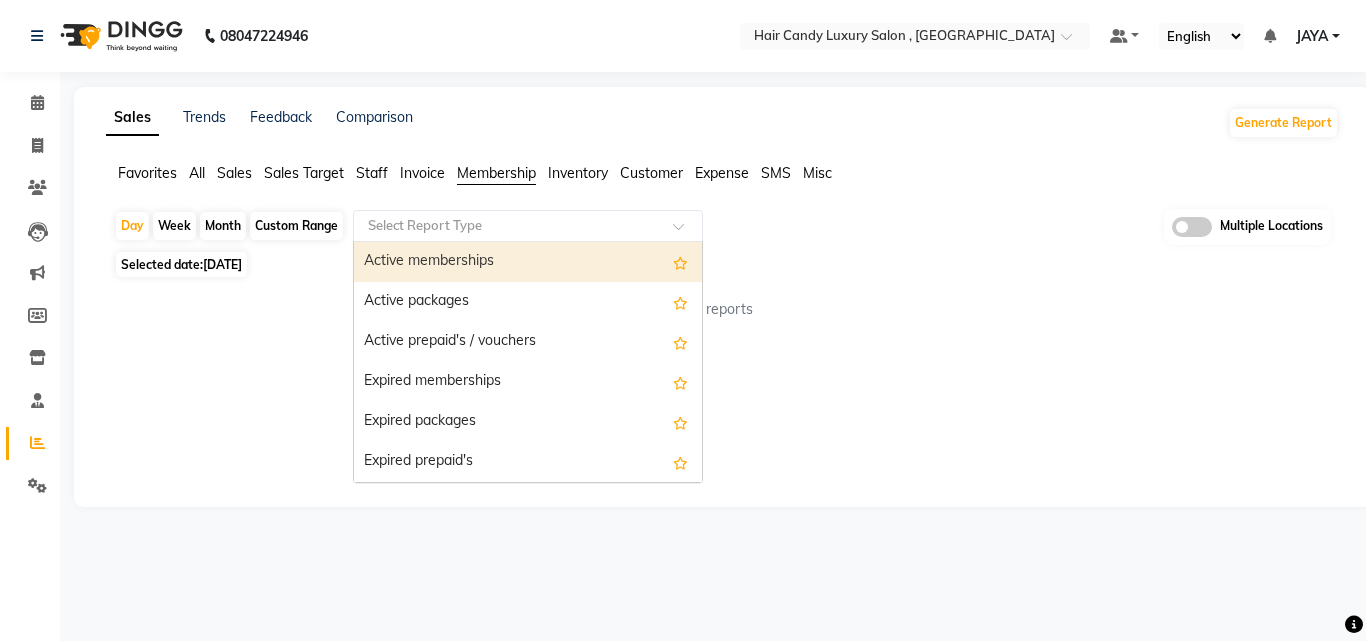 click 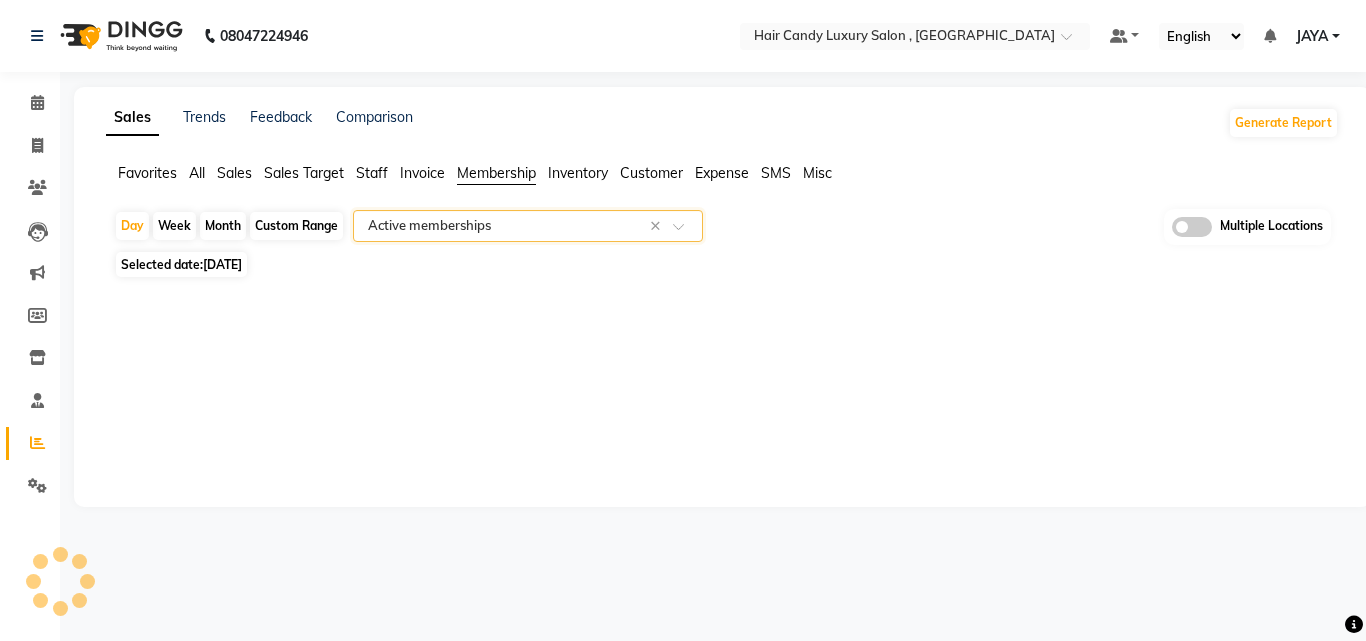 select on "full_report" 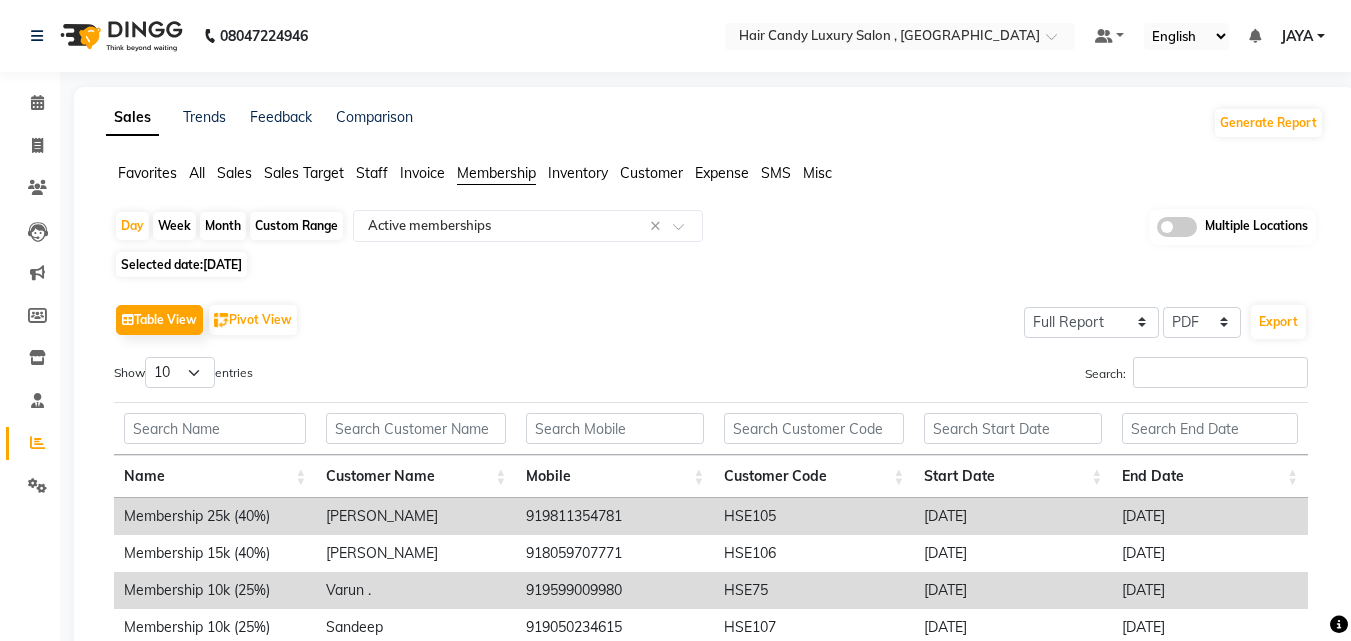 click on "Favorites All Sales Sales Target Staff Invoice Membership Inventory Customer Expense SMS Misc" 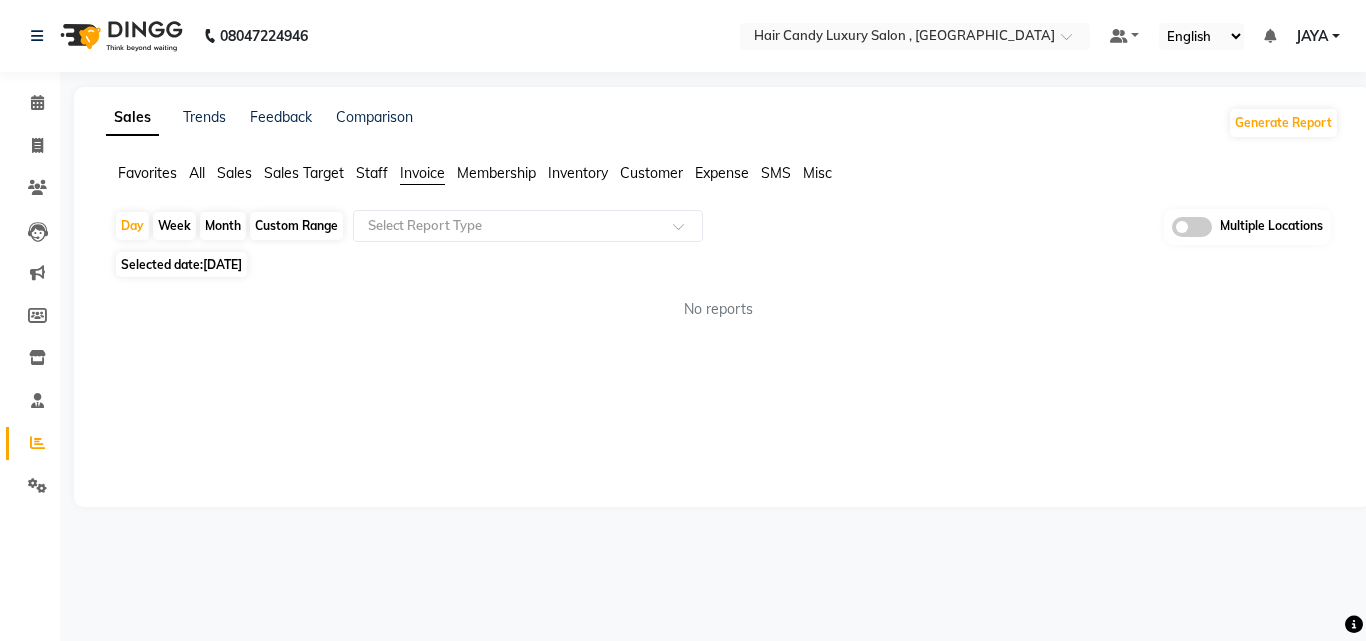 click on "Staff" 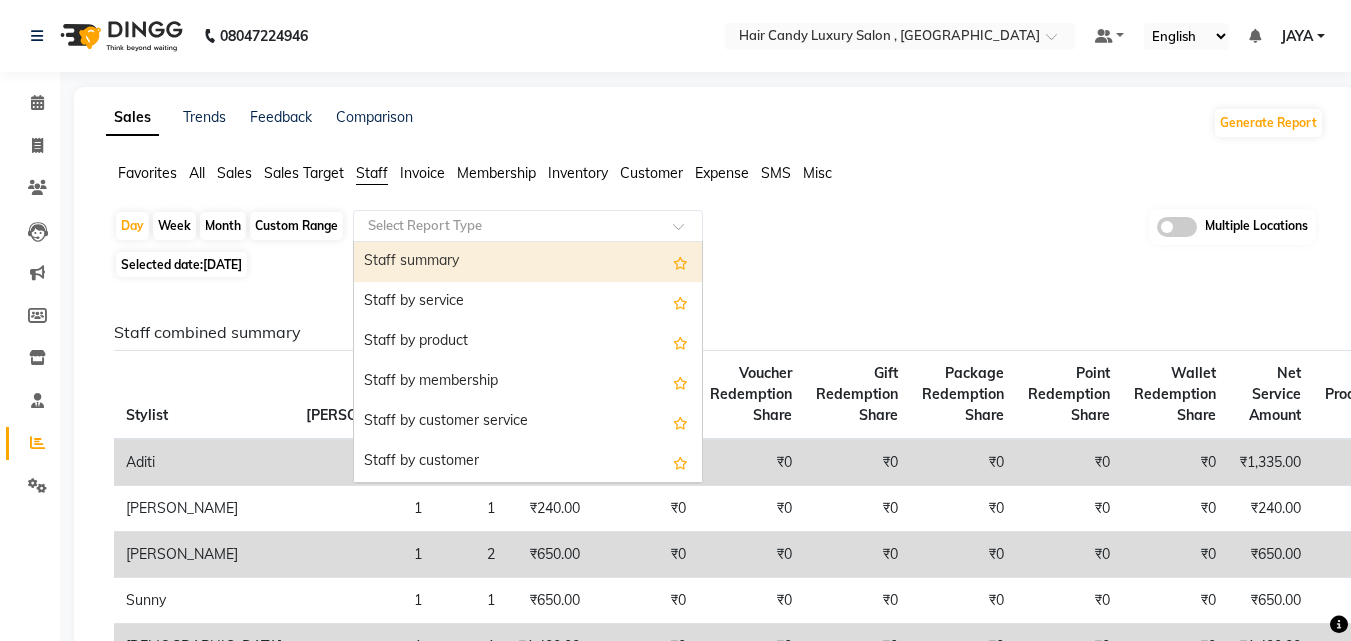 click 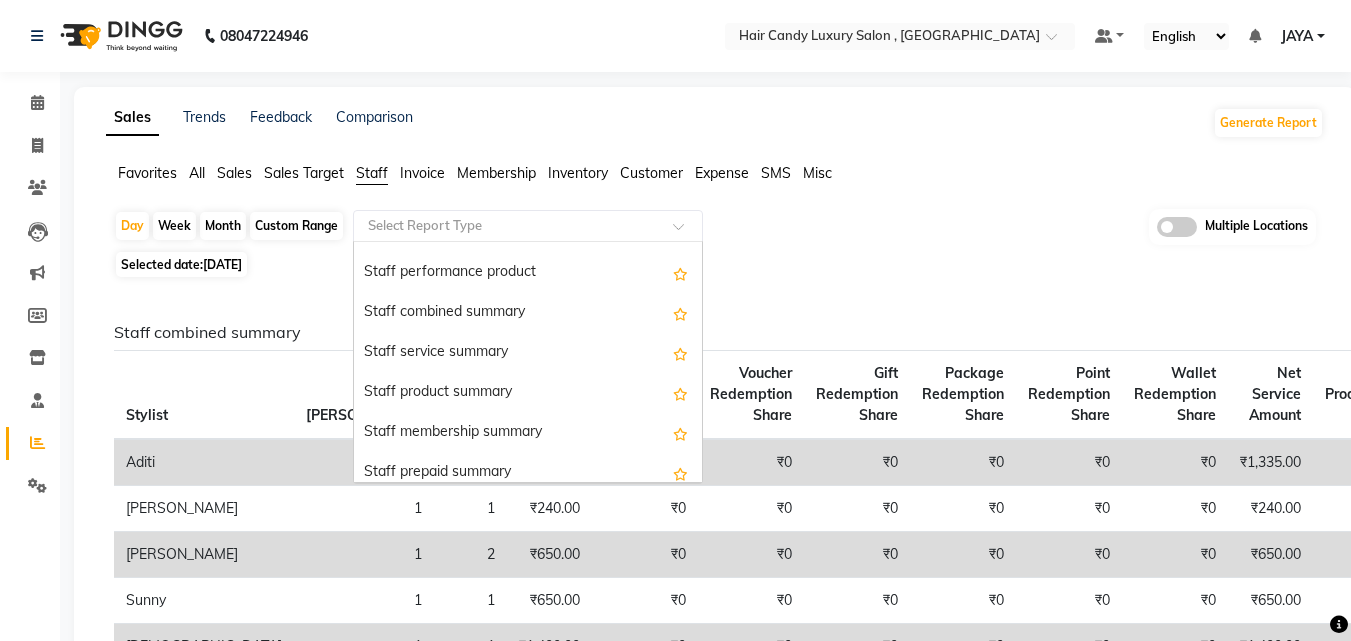 scroll, scrollTop: 381, scrollLeft: 0, axis: vertical 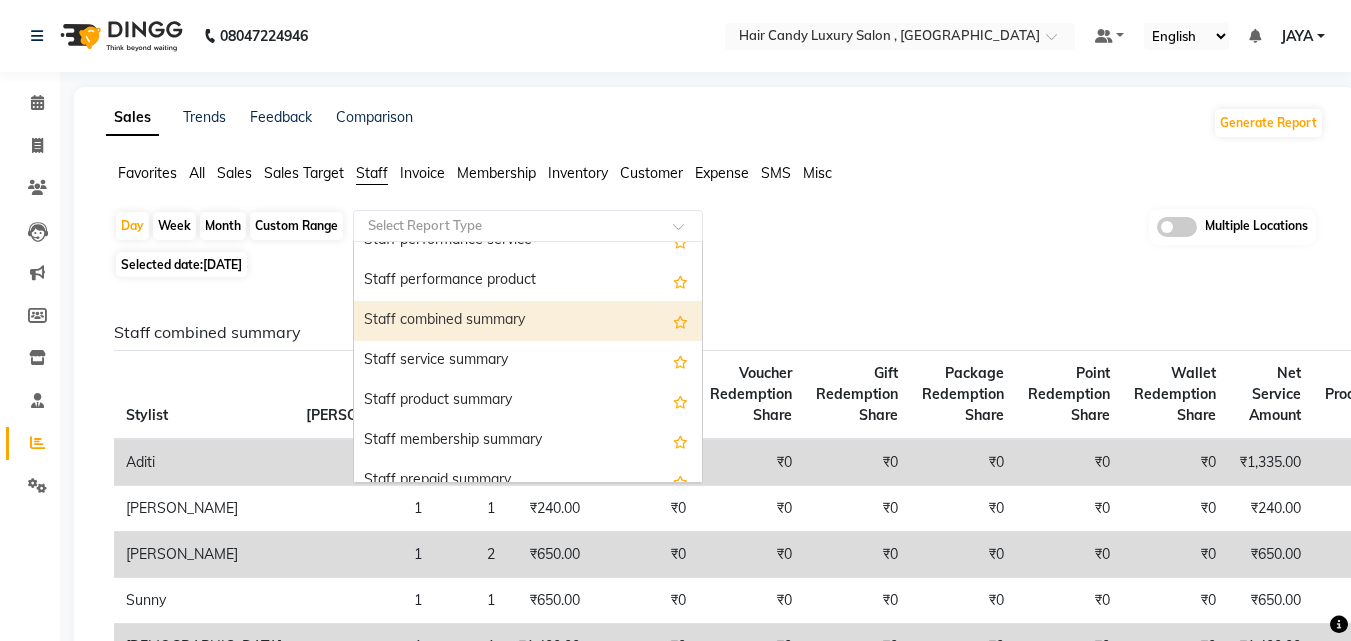 click on "Staff combined summary" at bounding box center [528, 321] 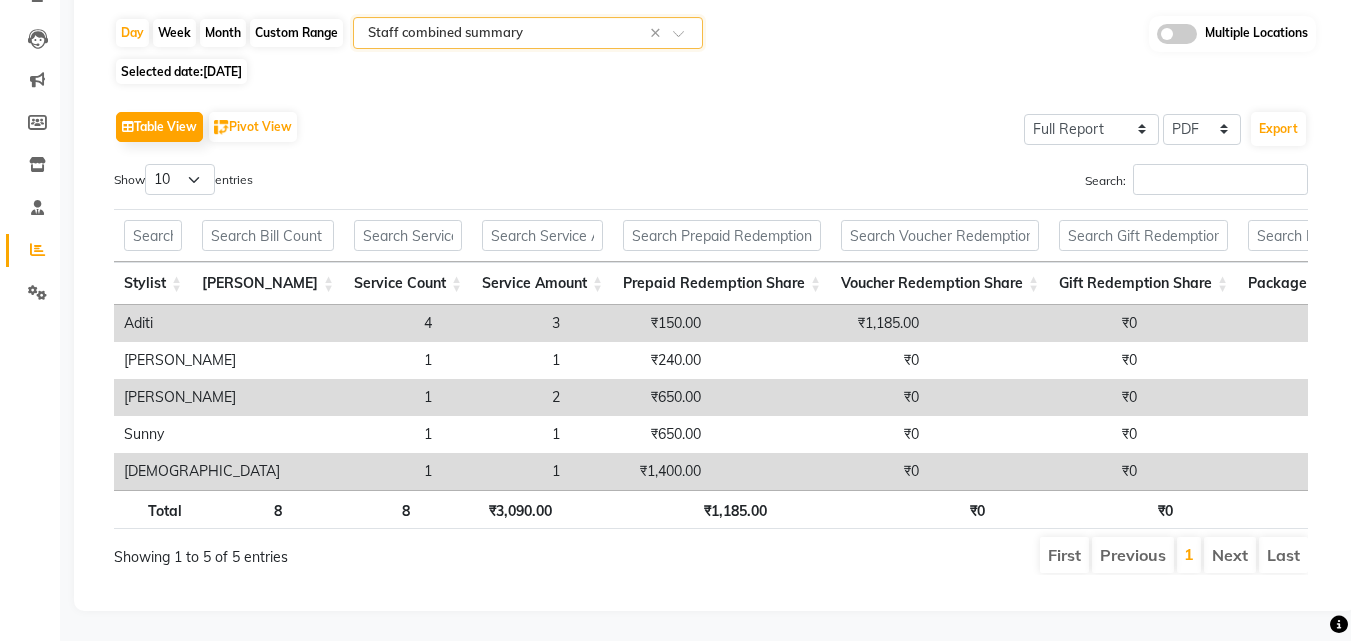 scroll, scrollTop: 0, scrollLeft: 0, axis: both 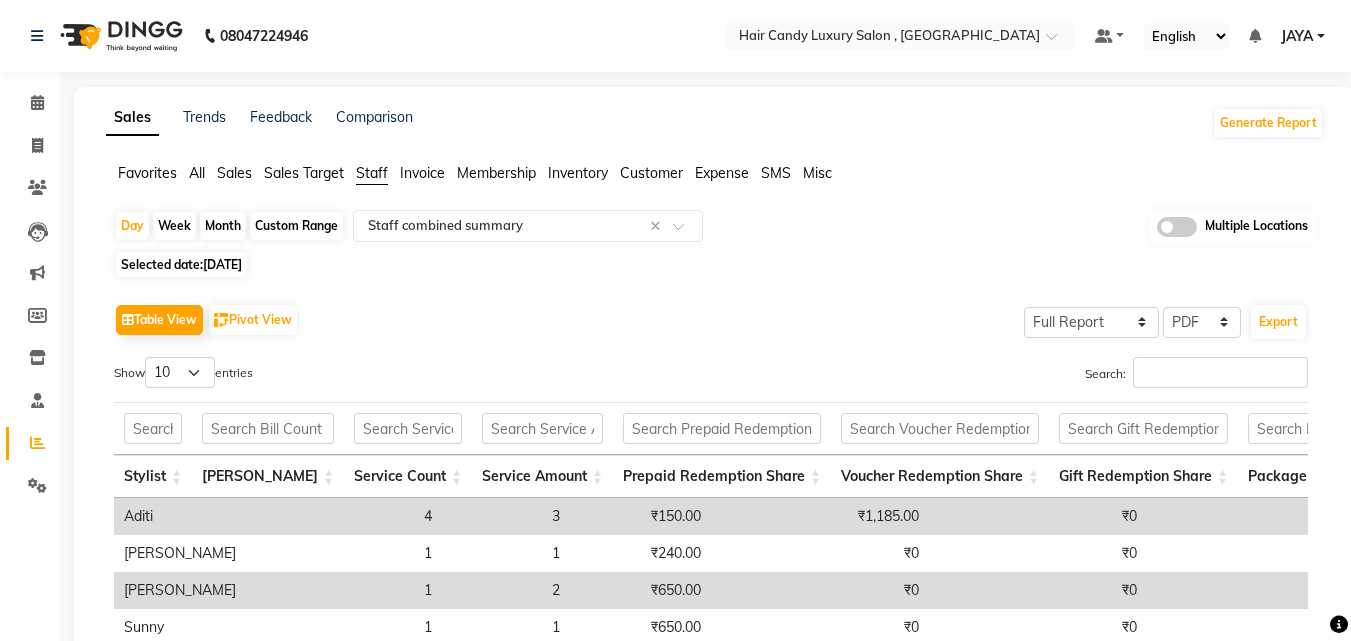 click on "Month" 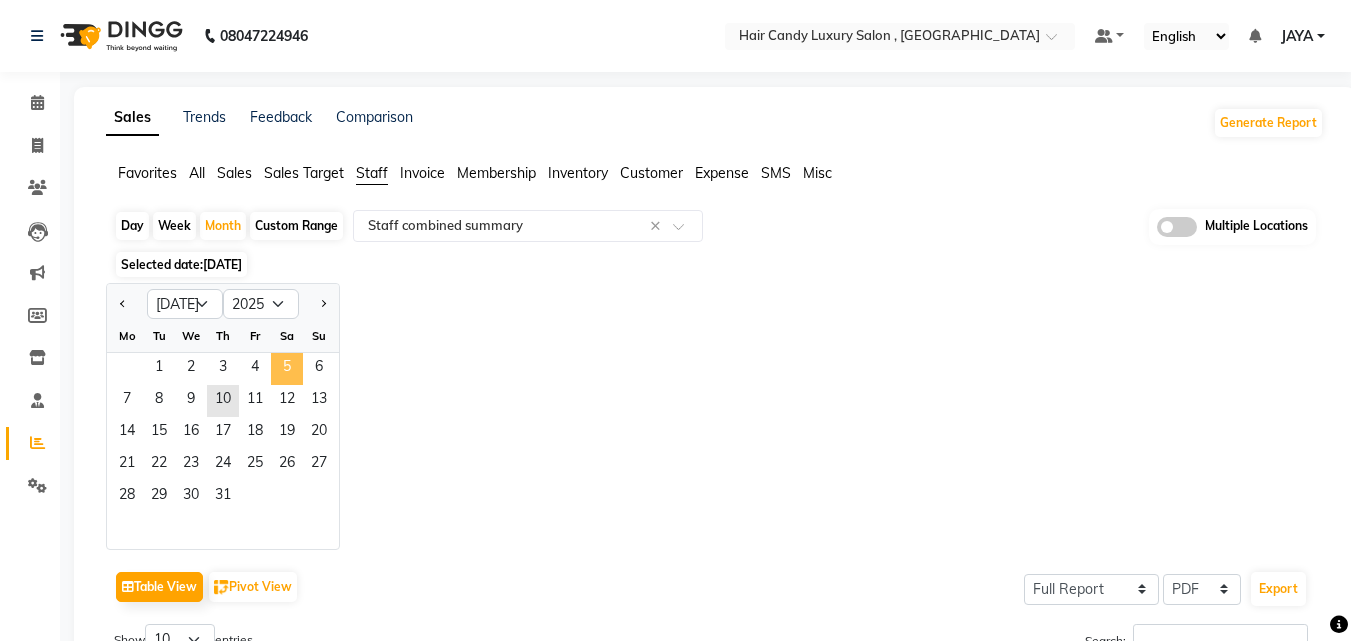 click on "5" 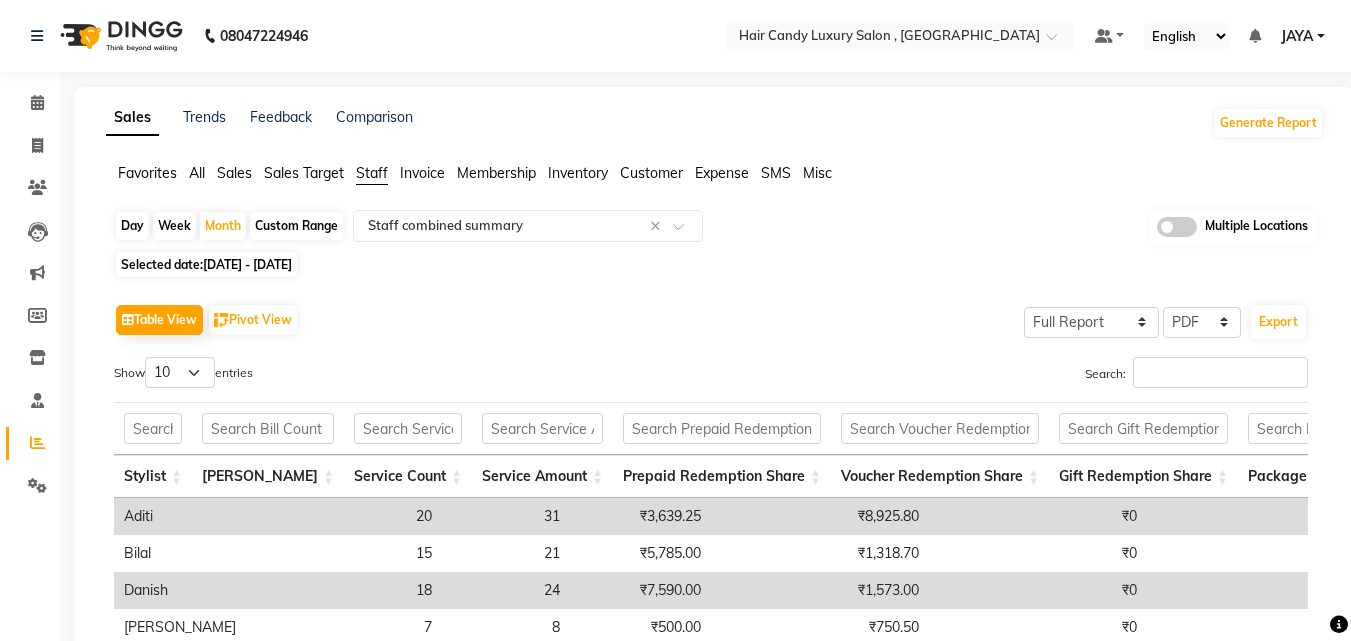 click on "Table View   Pivot View  Select Full Report Filtered Report Select CSV PDF  Export  Show  10 25 50 100  entries Search: Stylist Bill Count Service Count Service Amount Prepaid Redemption Share Voucher Redemption Share Gift Redemption Share Package Redemption Share Point Redemption Share Wallet Redemption Share Net Service Amount Product Net Membership Net Prepaid Net Voucher Net Gift Net Package Net Stylist Bill Count Service Count Service Amount Prepaid Redemption Share Voucher Redemption Share Gift Redemption Share Package Redemption Share Point Redemption Share Wallet Redemption Share Net Service Amount Product Net Membership Net Prepaid Net Voucher Net Gift Net Package Net Total 118 172 ₹43,905.00 ₹42,707.35 ₹0 ₹0 ₹0 ₹0 ₹0 ₹86,612.35 ₹1,271.19 ₹0 ₹79,135.59 ₹0 ₹0 ₹0 Aditi 20 31 ₹3,639.25 ₹8,925.80 ₹0 ₹0 ₹0 ₹0 ₹0 ₹12,565.05 ₹0 ₹0 ₹5,000.00 ₹0 ₹0 ₹0 Bilal 15 21 ₹5,785.00 ₹1,318.70 ₹0 ₹0 ₹0 ₹0 ₹0 ₹7,103.70 ₹0 ₹0 ₹0 ₹0 ₹0 18" 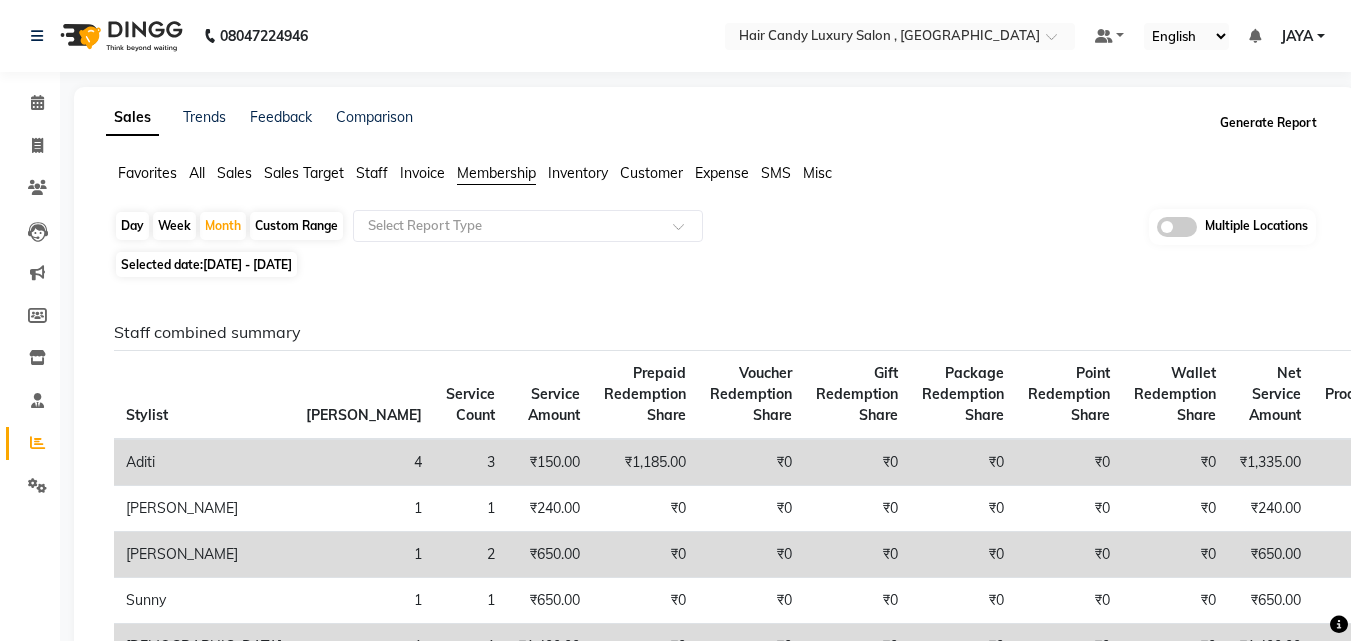 click on "Generate Report" 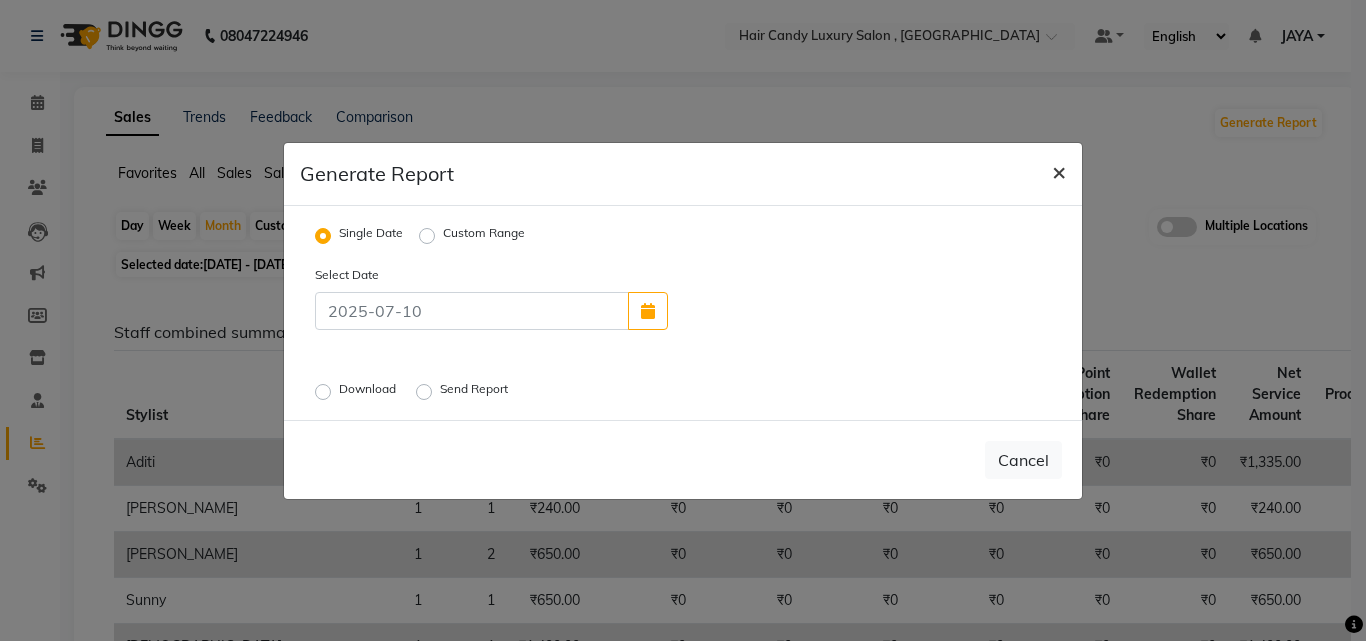 click on "×" 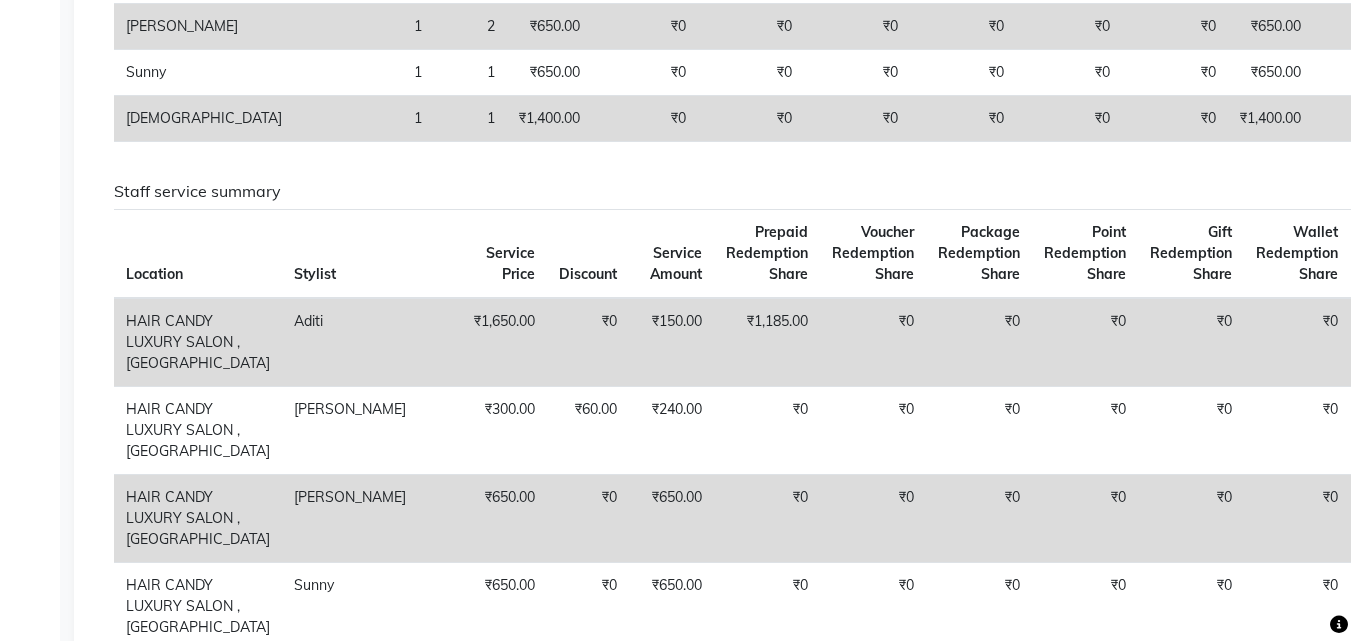 scroll, scrollTop: 219, scrollLeft: 0, axis: vertical 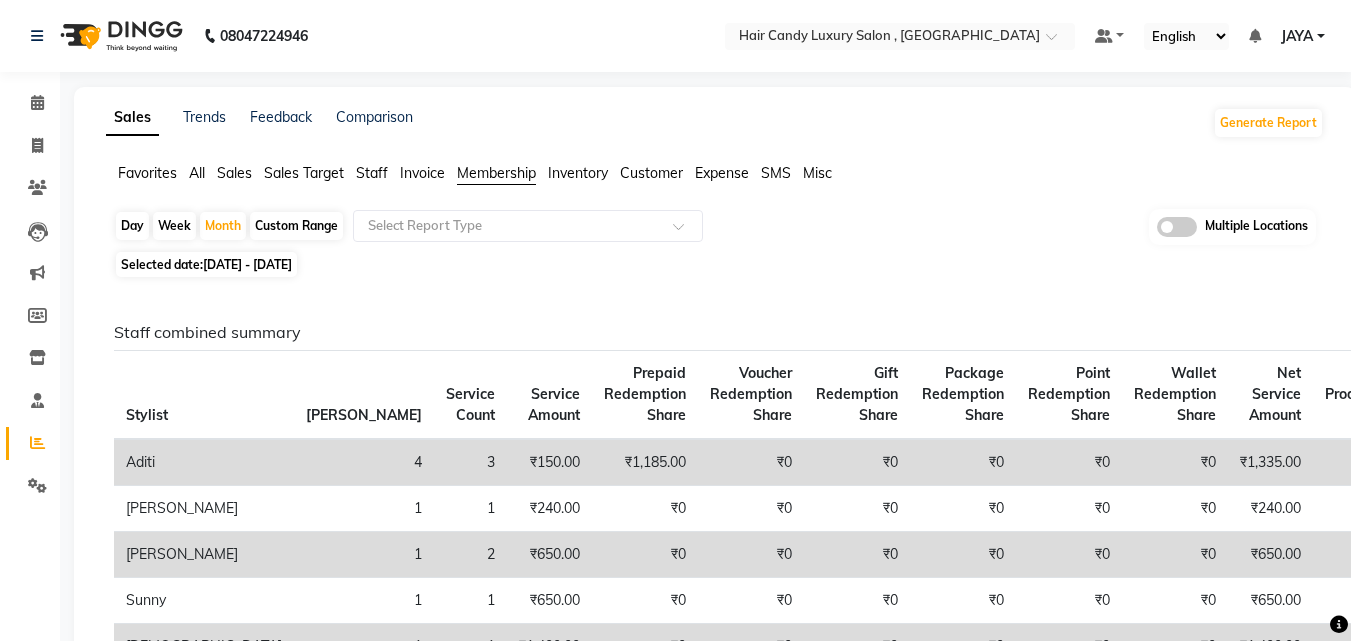 click on "Sales" 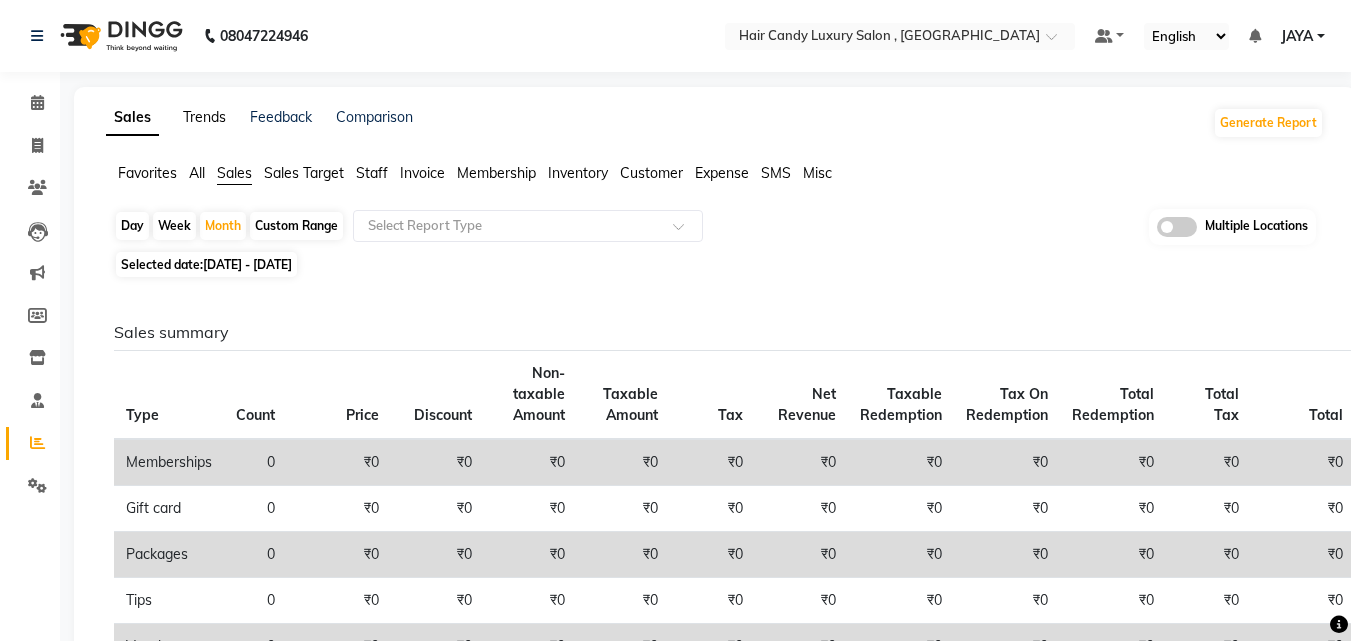 click on "Trends" 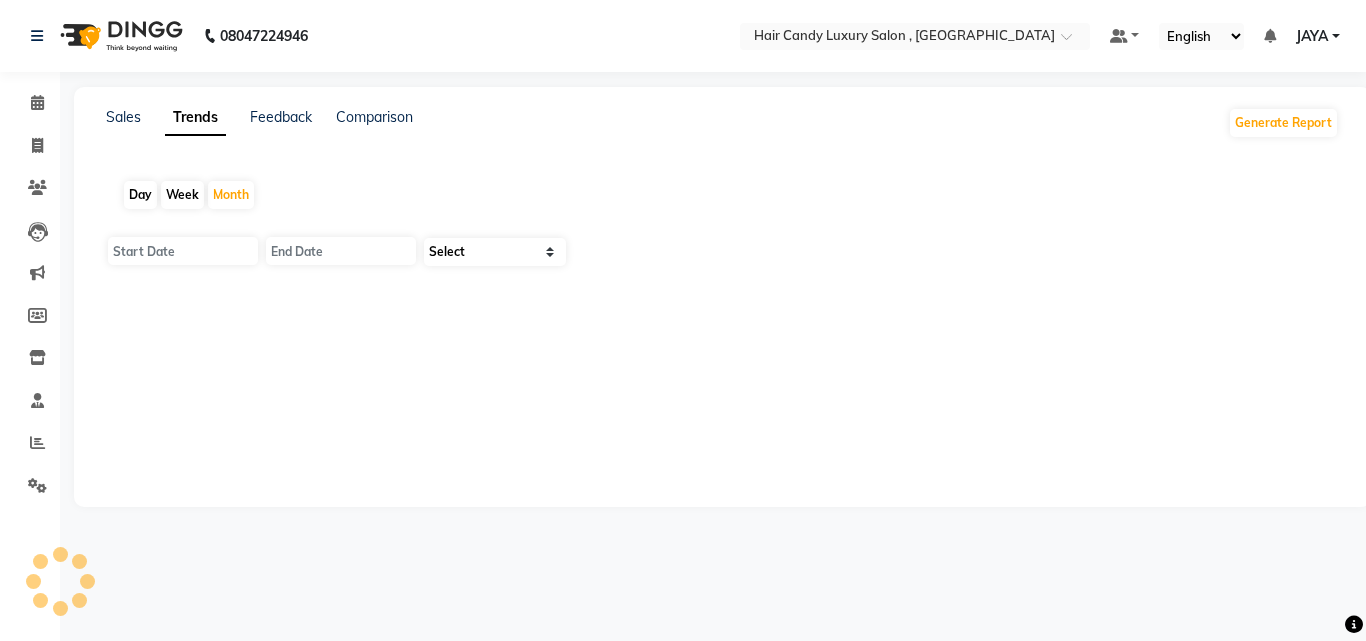 type on "01-07-2025" 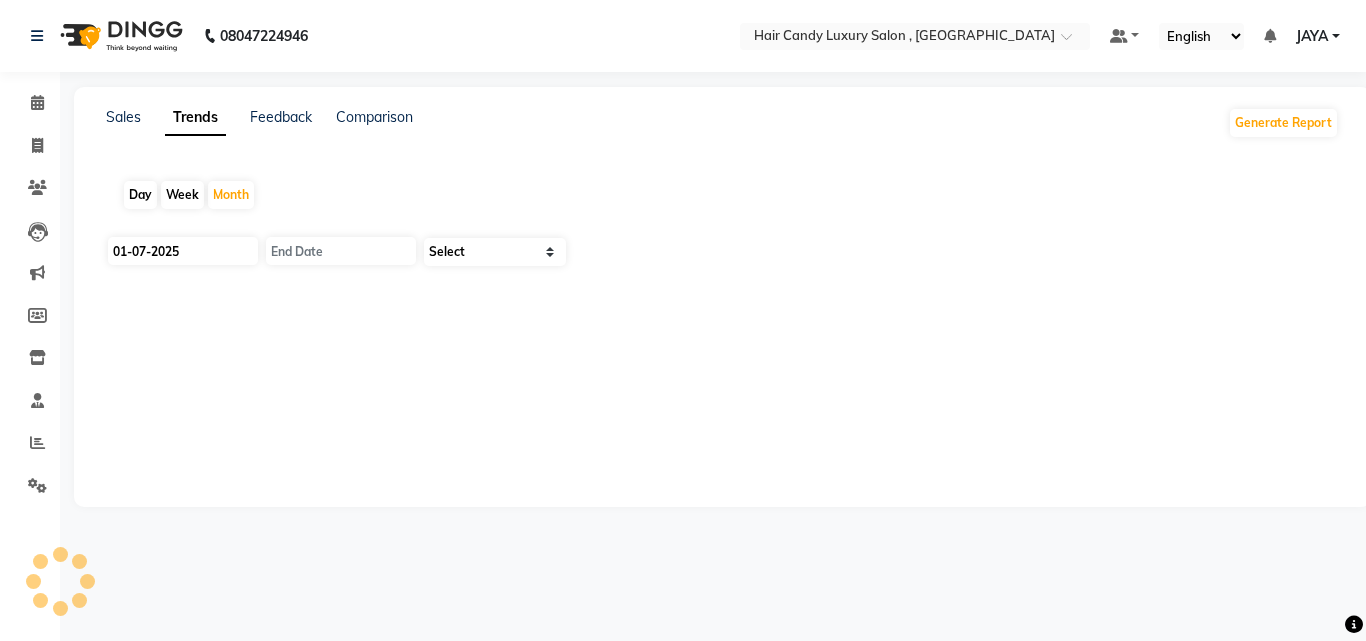 type on "[DATE]" 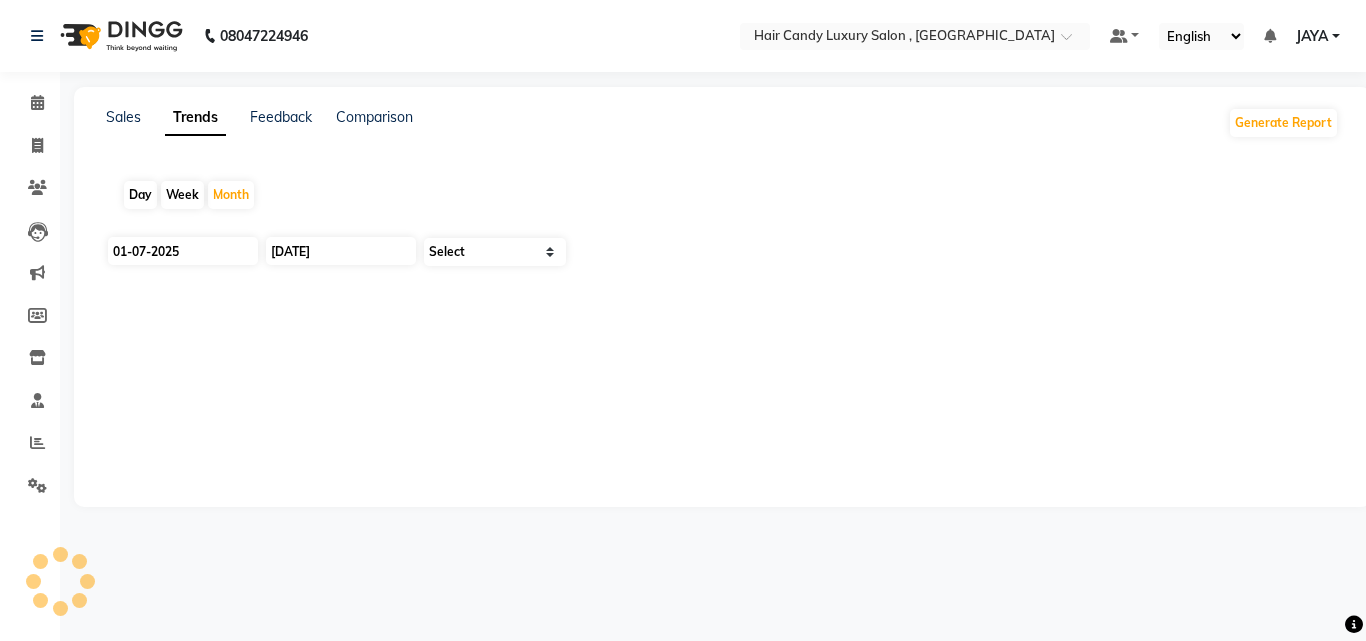 select on "by_client" 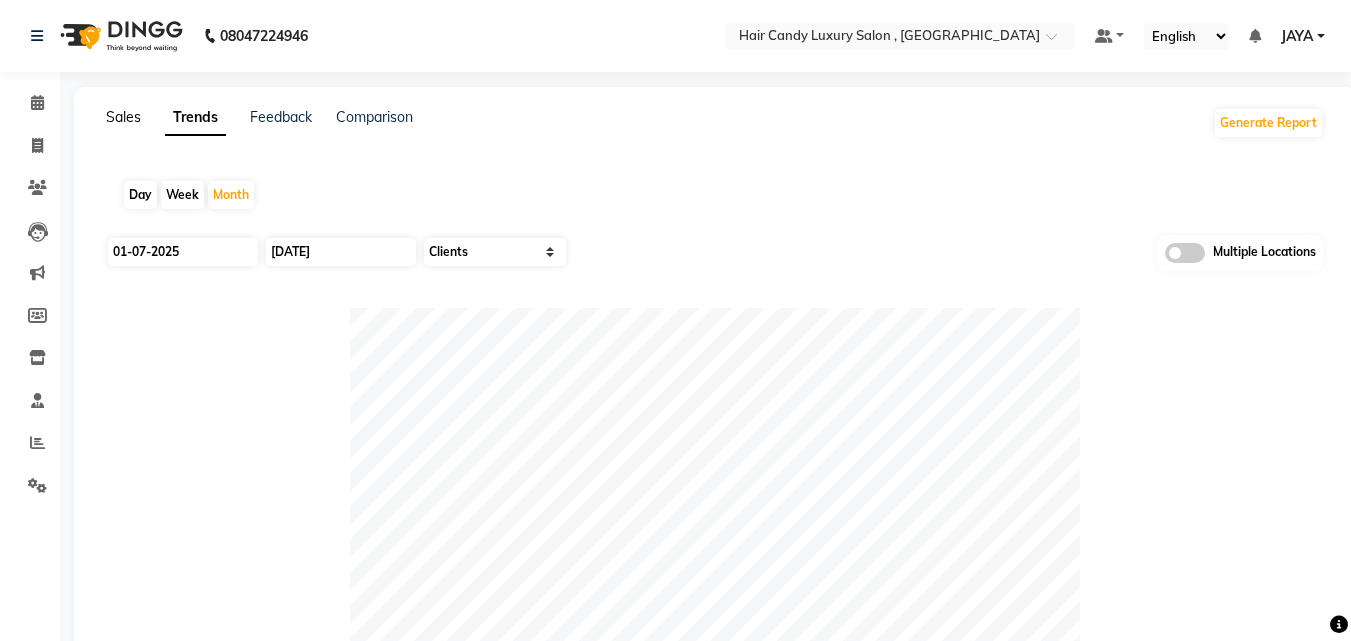 click on "Sales" 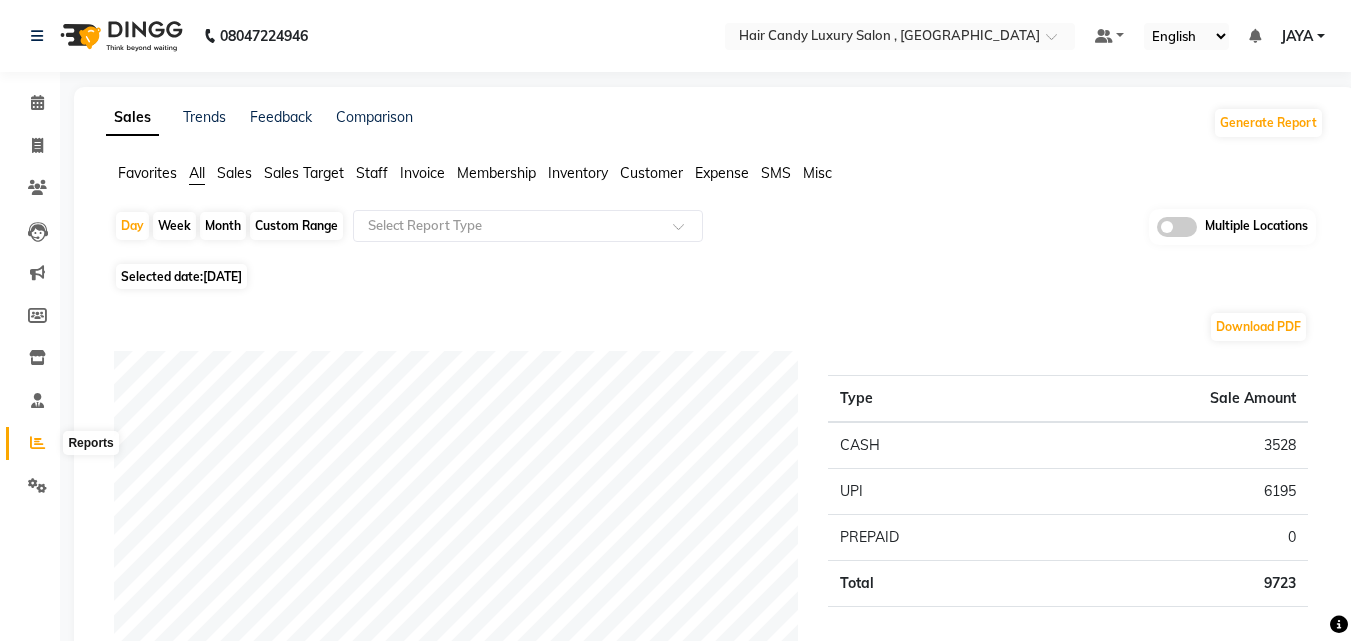 click 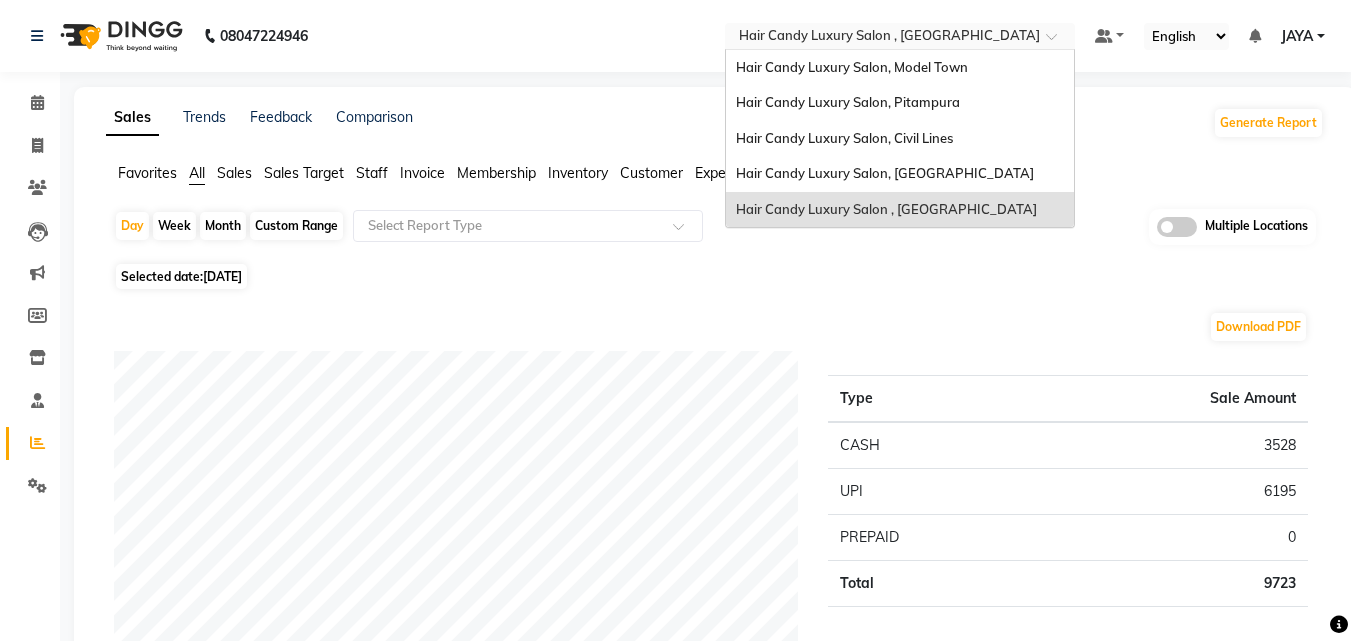 click at bounding box center (1058, 42) 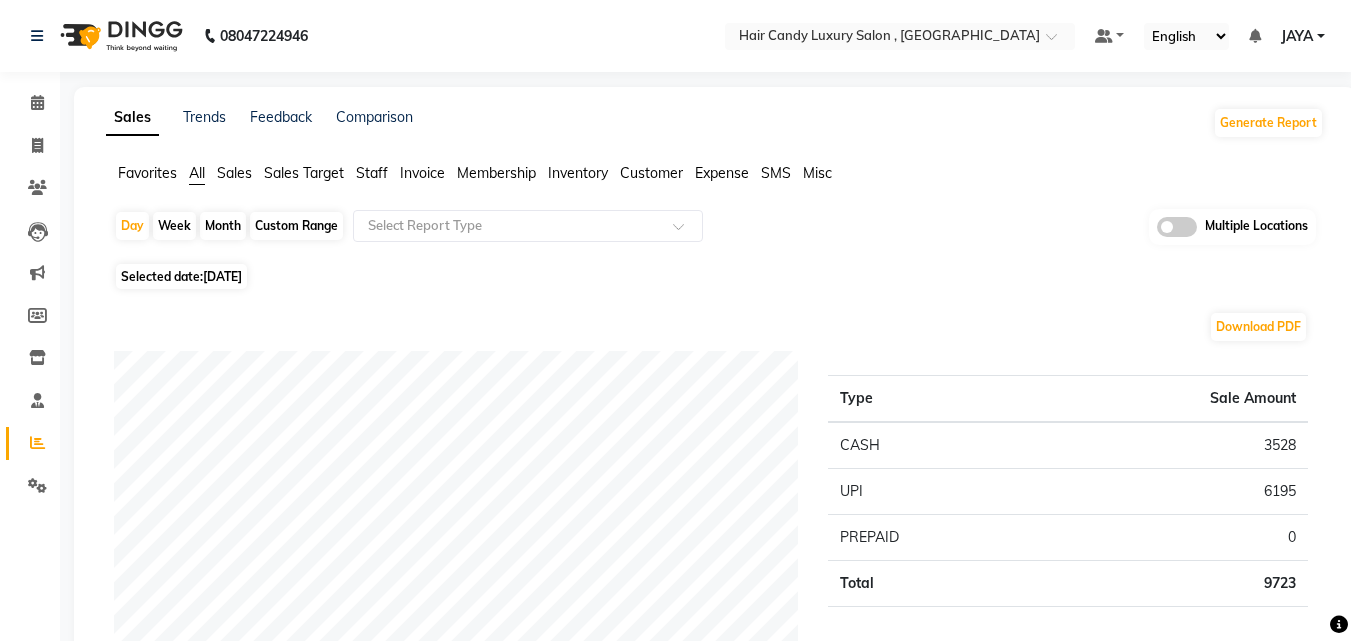 click on "Day   Week   Month   Custom Range  Select Report Type Multiple Locations Selected date:  [DATE]  Download PDF Payment mode Type Sale Amount CASH 3528 UPI 6195 PREPAID 0 Total 9723 Staff summary Type Sale Amount Aditi 7754 Umesh 1652 [PERSON_NAME] 767 Sunny 767 [PERSON_NAME] 283 Total 11223 Sales summary Type Sale Amount Vouchers 0 Gift card 0 Packages 0 Tips 0 Memberships 0 Products 0 Prepaid 5900 Services 5323 Fee 0 Total 11223 Service by category Type Sale Amount MEN'S CUT & STYLING 2550 COLOR SERVICES 1652 HANDS & FEET 767 THREADING 354 Total 5323 Service sales Type Sale Amount COLOR SERVICES-TOUCHUP INOA 1652 WAX FULL ARMS FULL LEGS 1500 HANDS & FEET-EXPRESS MANI / PEDI 767 [PERSON_NAME] TRIM / SHAVE-Mens 637 HAIRCUT-MENS 413 THREADING-EYEBROWS 354 Total 5323 ★ Mark as Favorite  Choose how you'd like to save "" report to favorites  Save to Personal Favorites:   Only you can see this report in your favorites tab. Share with Organization:   Everyone in your organization can see this report in their favorites tab." 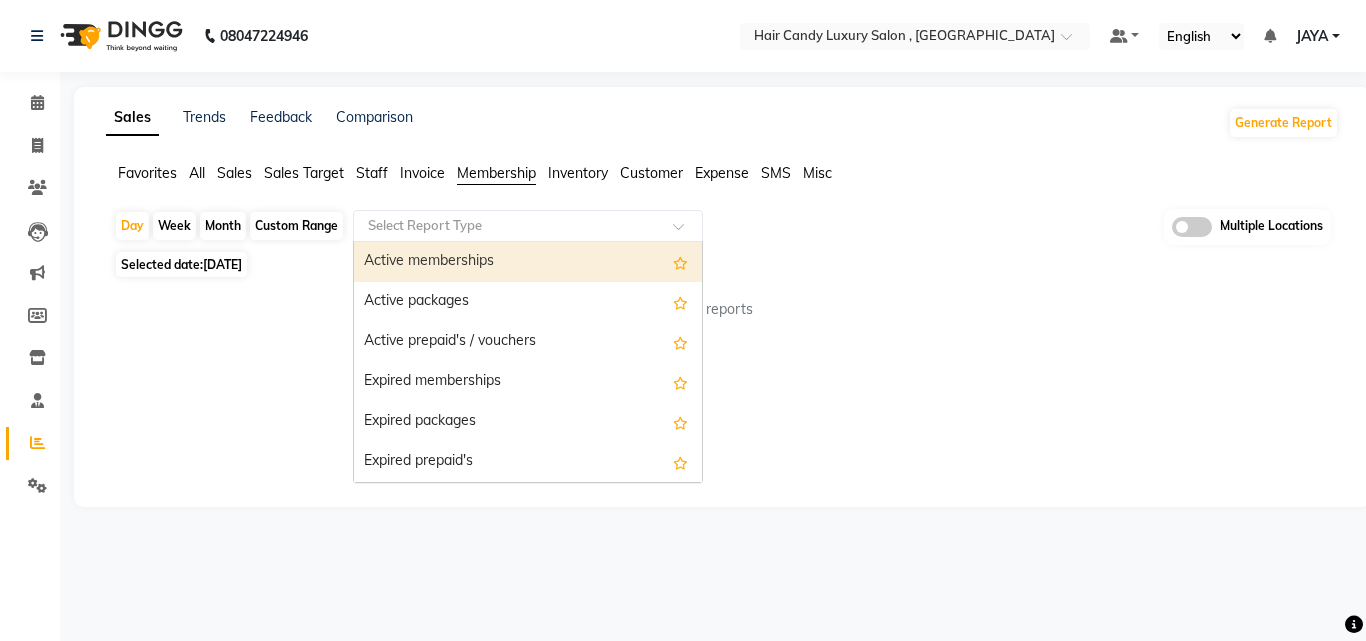 click 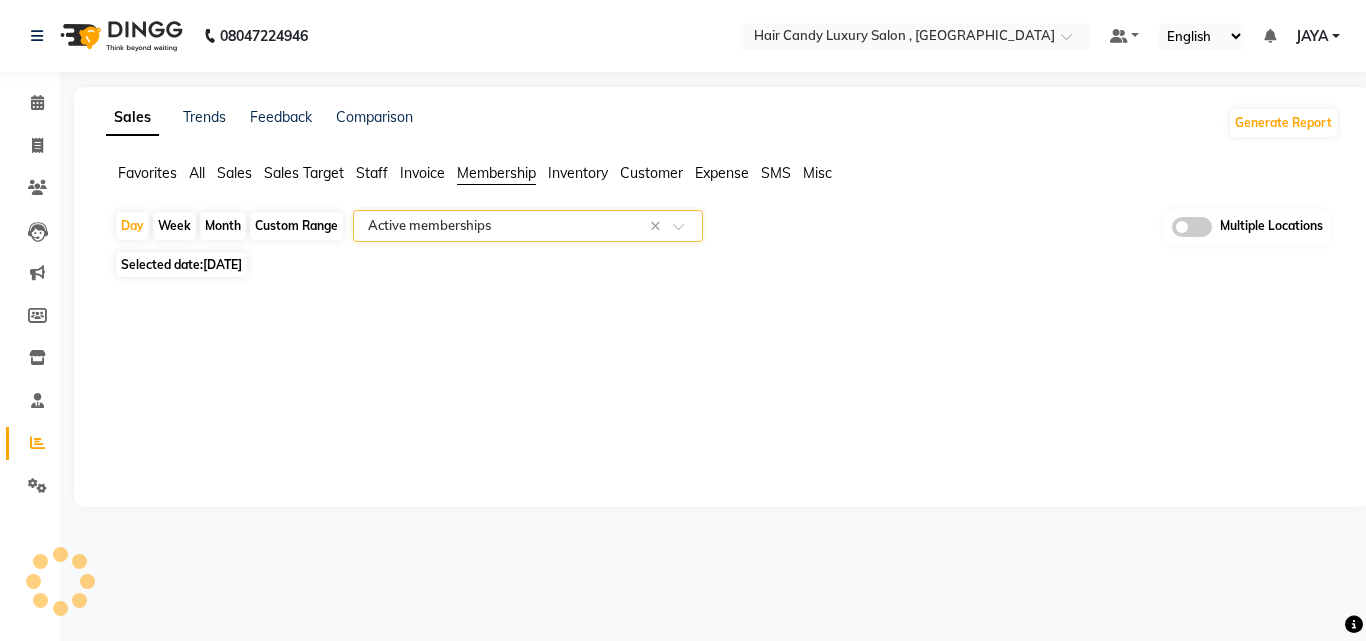 select on "full_report" 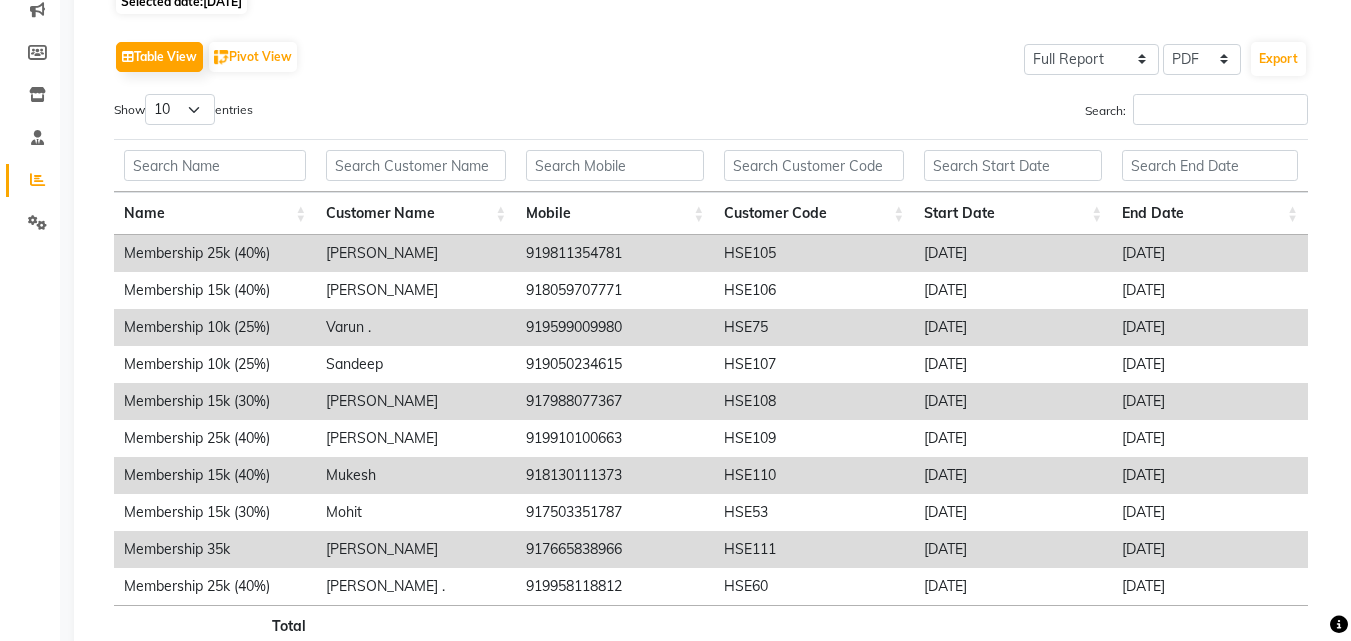 scroll, scrollTop: 265, scrollLeft: 0, axis: vertical 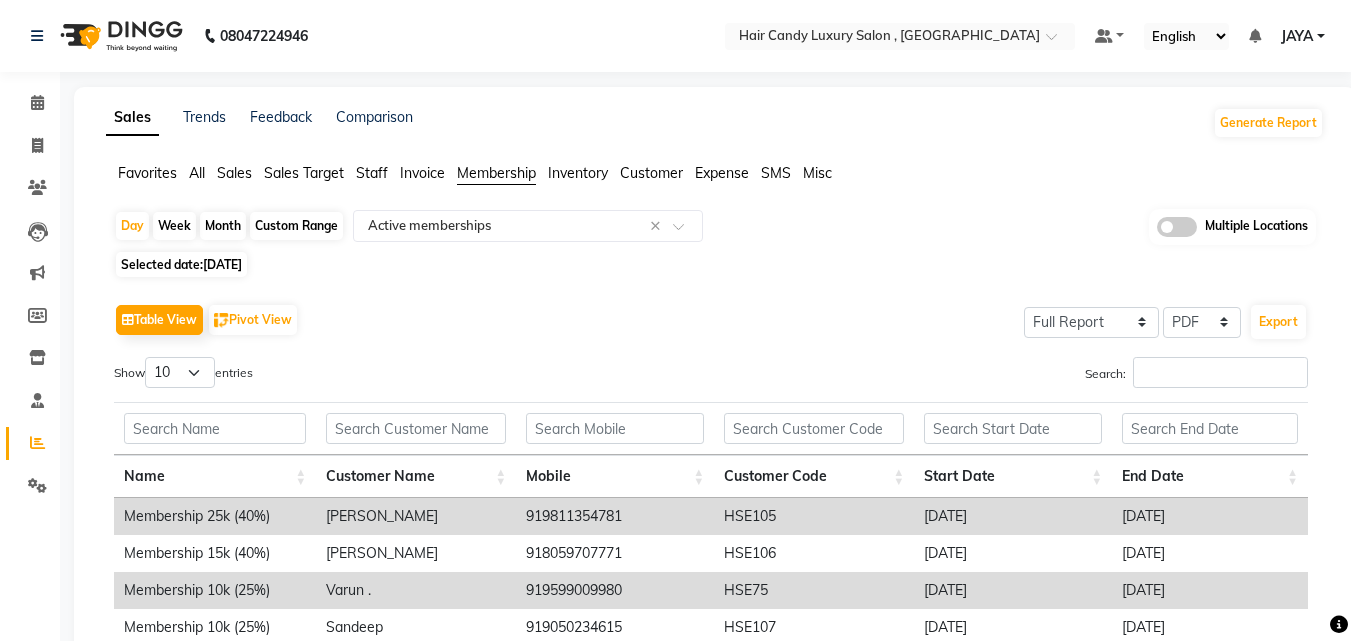 click on "Month" 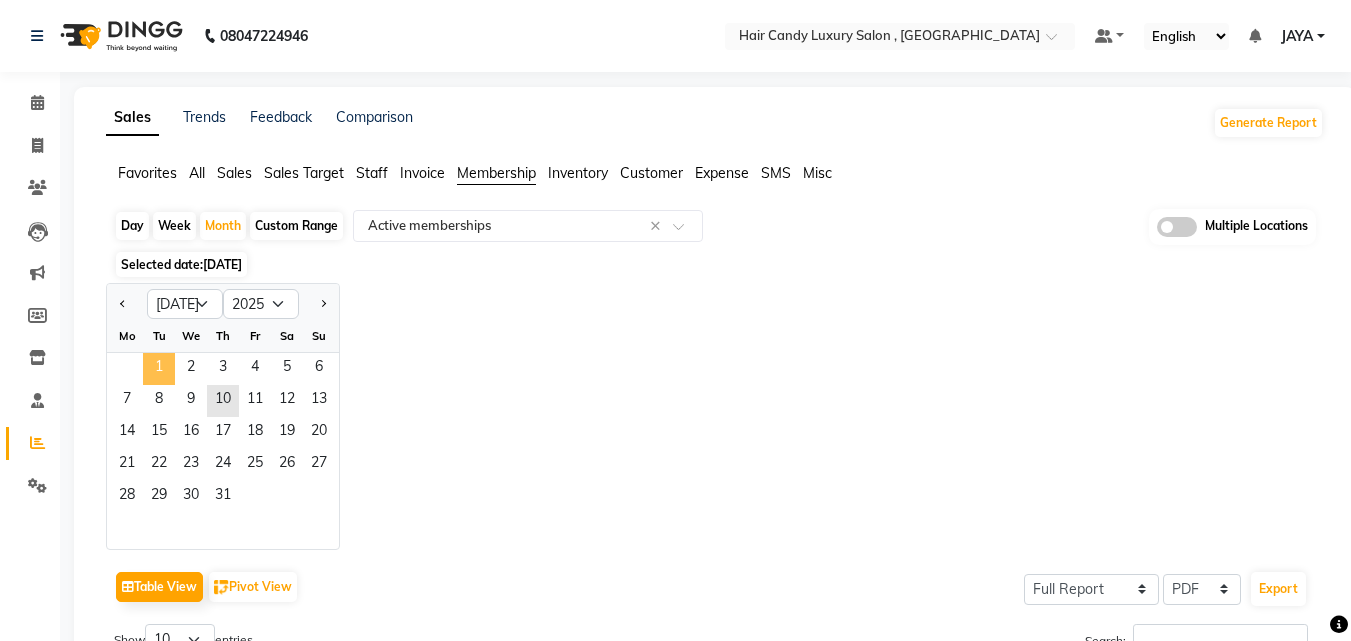 click on "1" 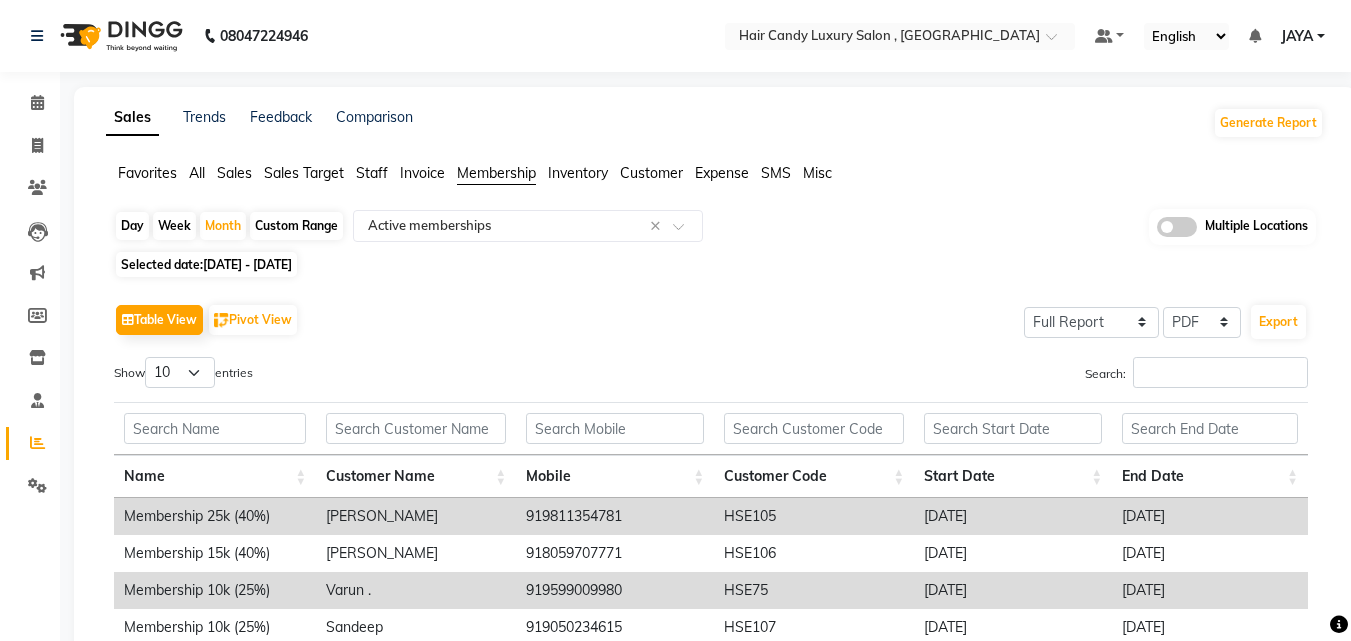 click on "Staff" 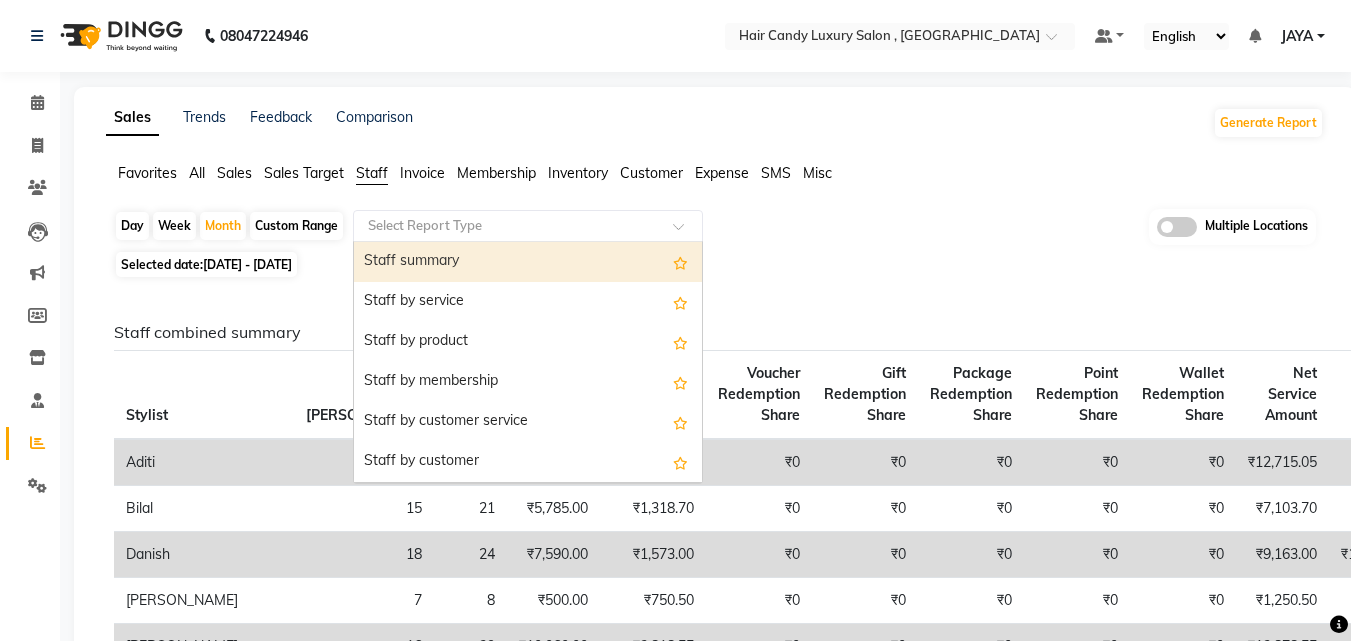 click 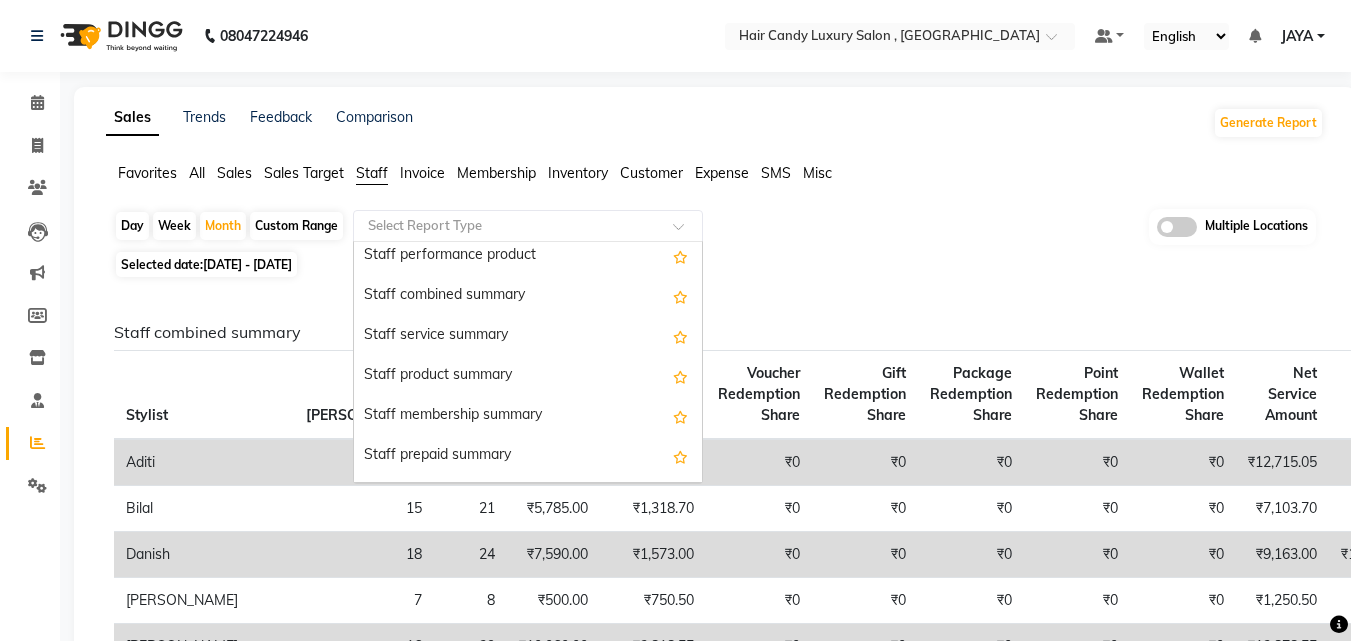 scroll, scrollTop: 411, scrollLeft: 0, axis: vertical 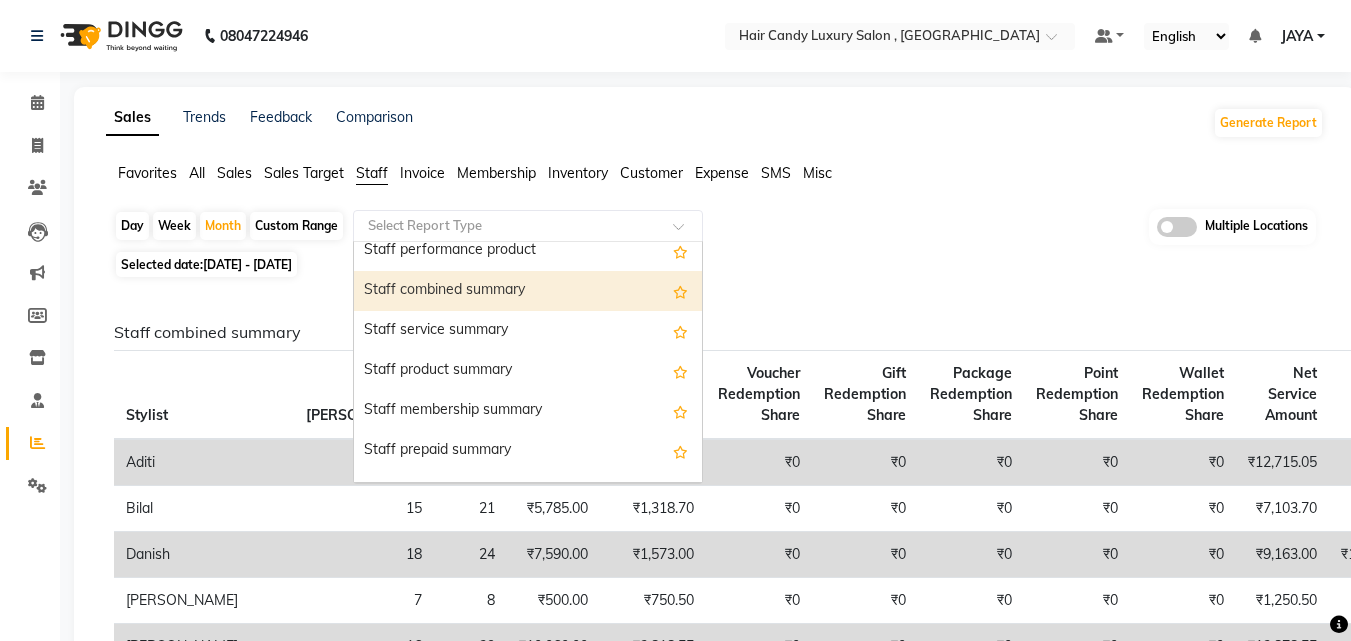 click on "Staff combined summary" at bounding box center [528, 291] 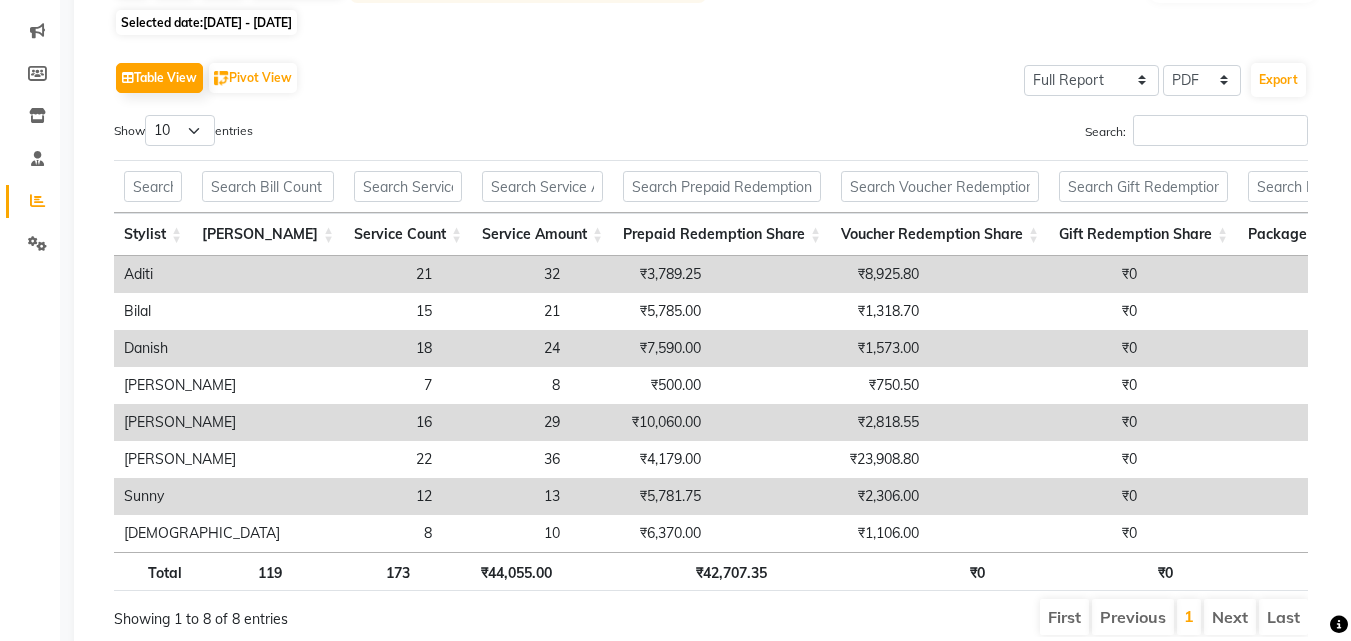 scroll, scrollTop: 245, scrollLeft: 0, axis: vertical 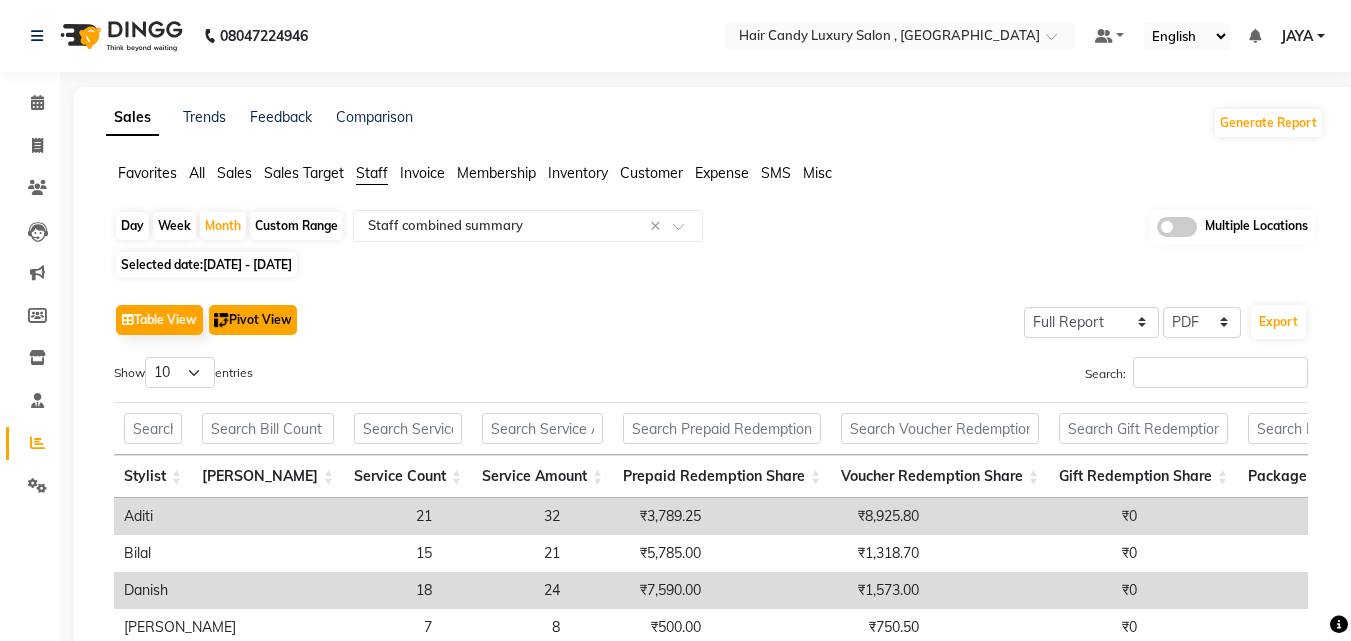 click on "Pivot View" 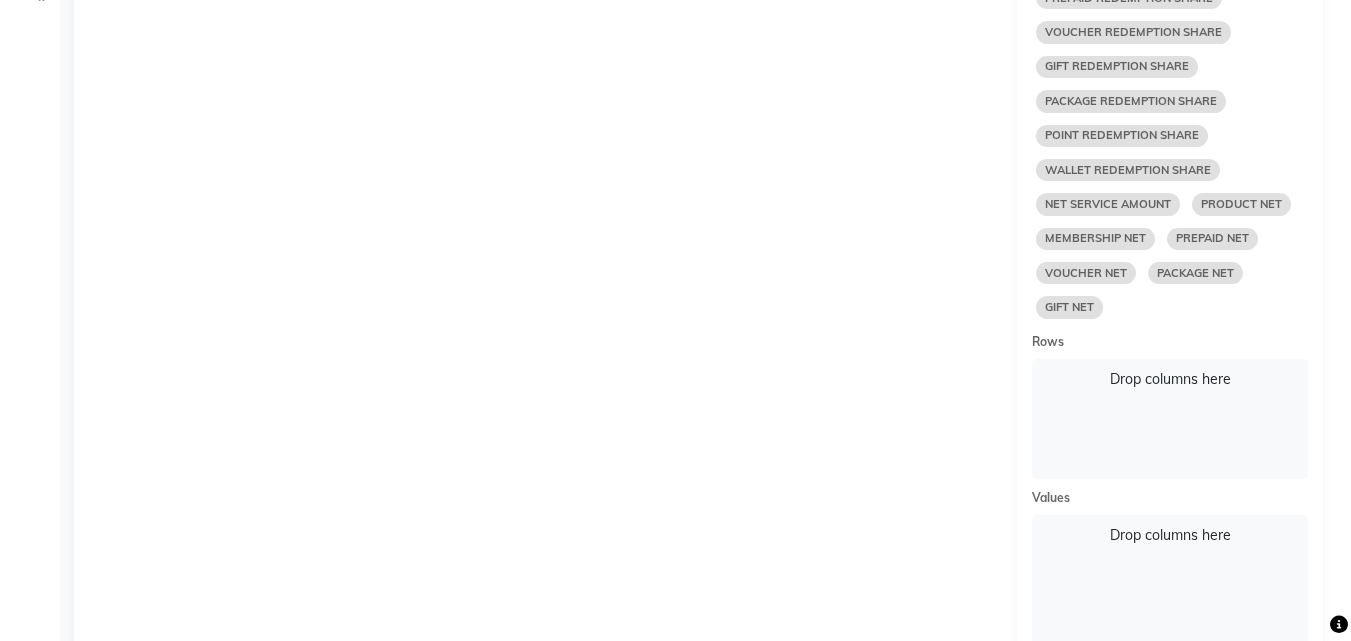 scroll, scrollTop: 489, scrollLeft: 0, axis: vertical 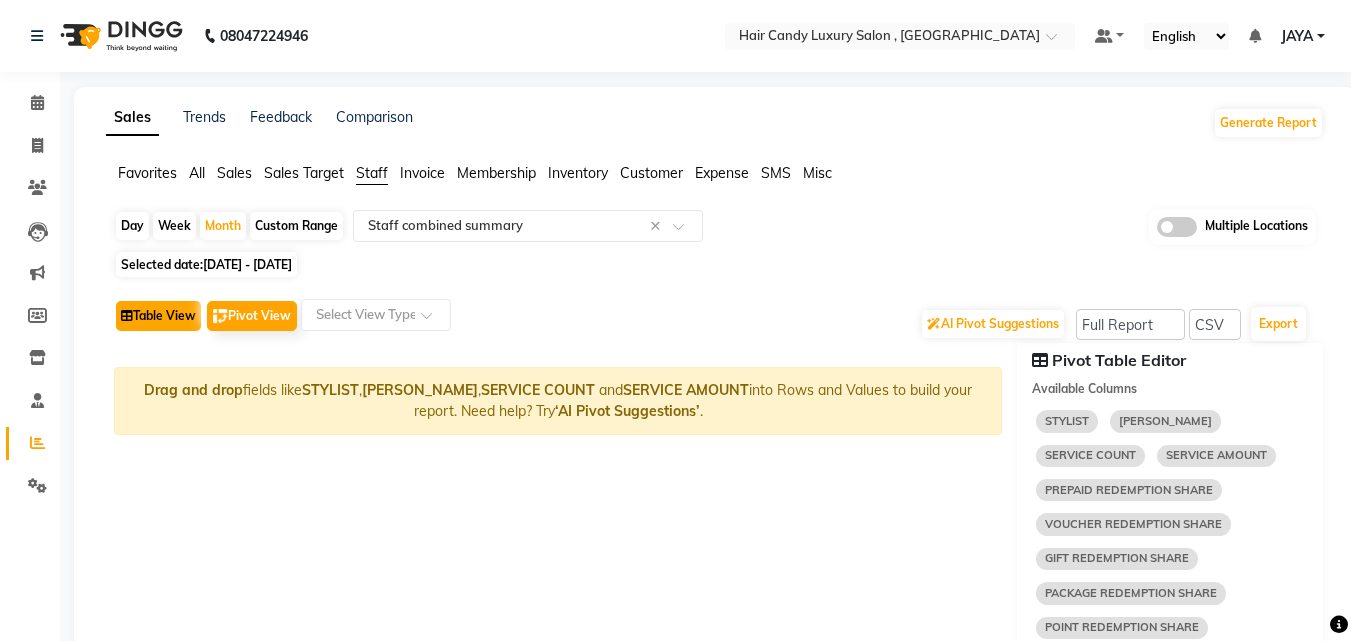 click on "Table View" 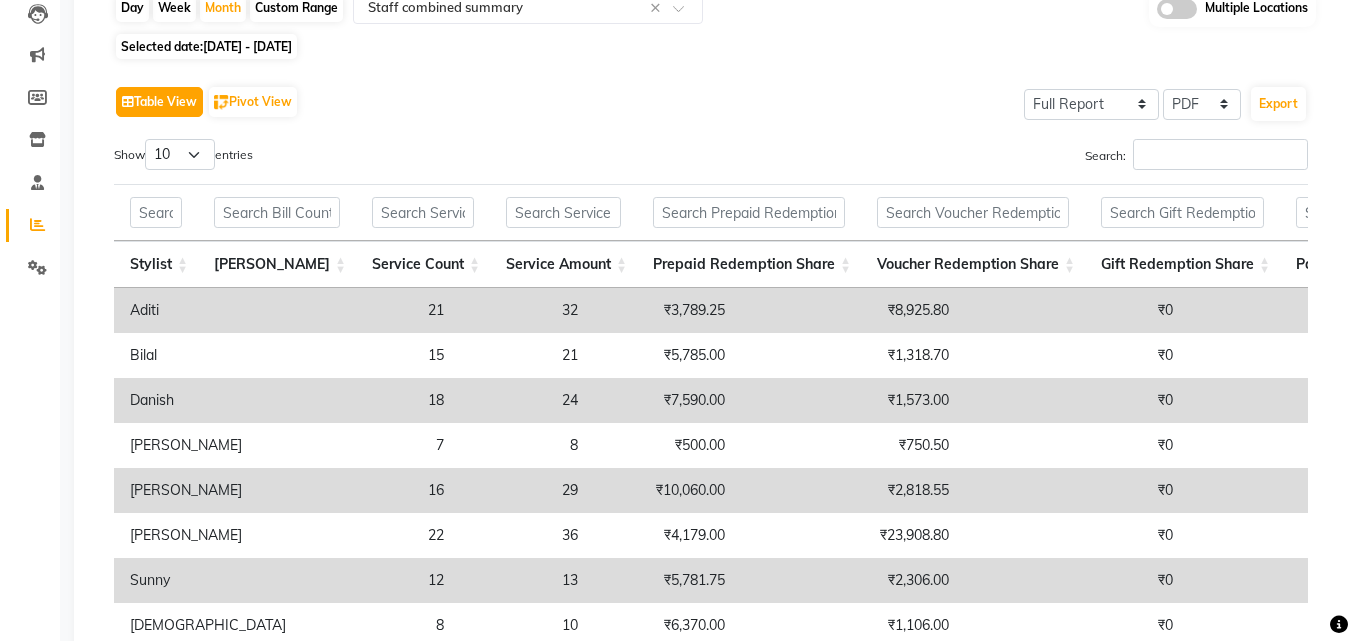 scroll, scrollTop: 229, scrollLeft: 0, axis: vertical 